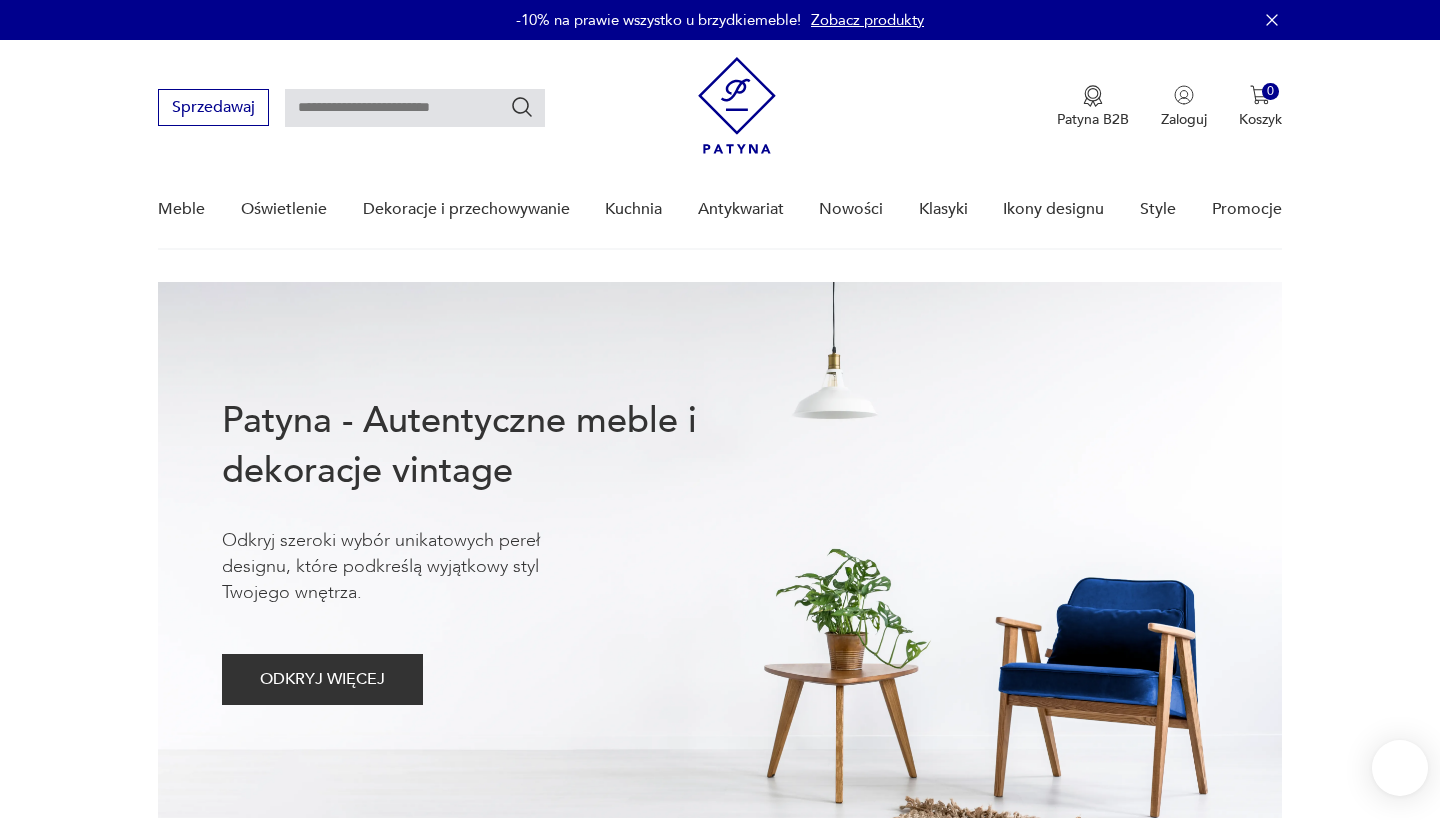 scroll, scrollTop: 0, scrollLeft: 0, axis: both 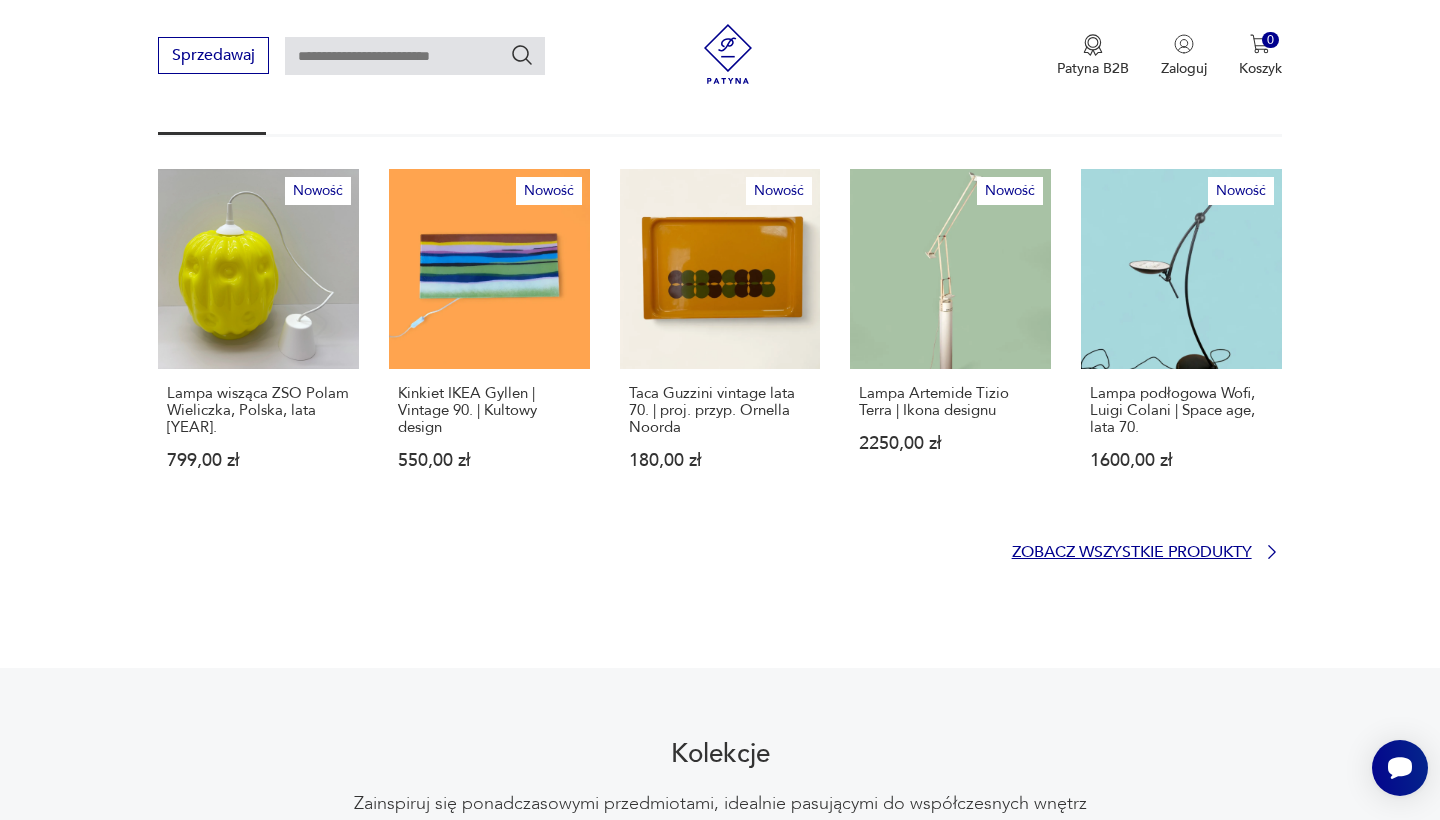 click on "Zobacz wszystkie produkty" at bounding box center [1132, 552] 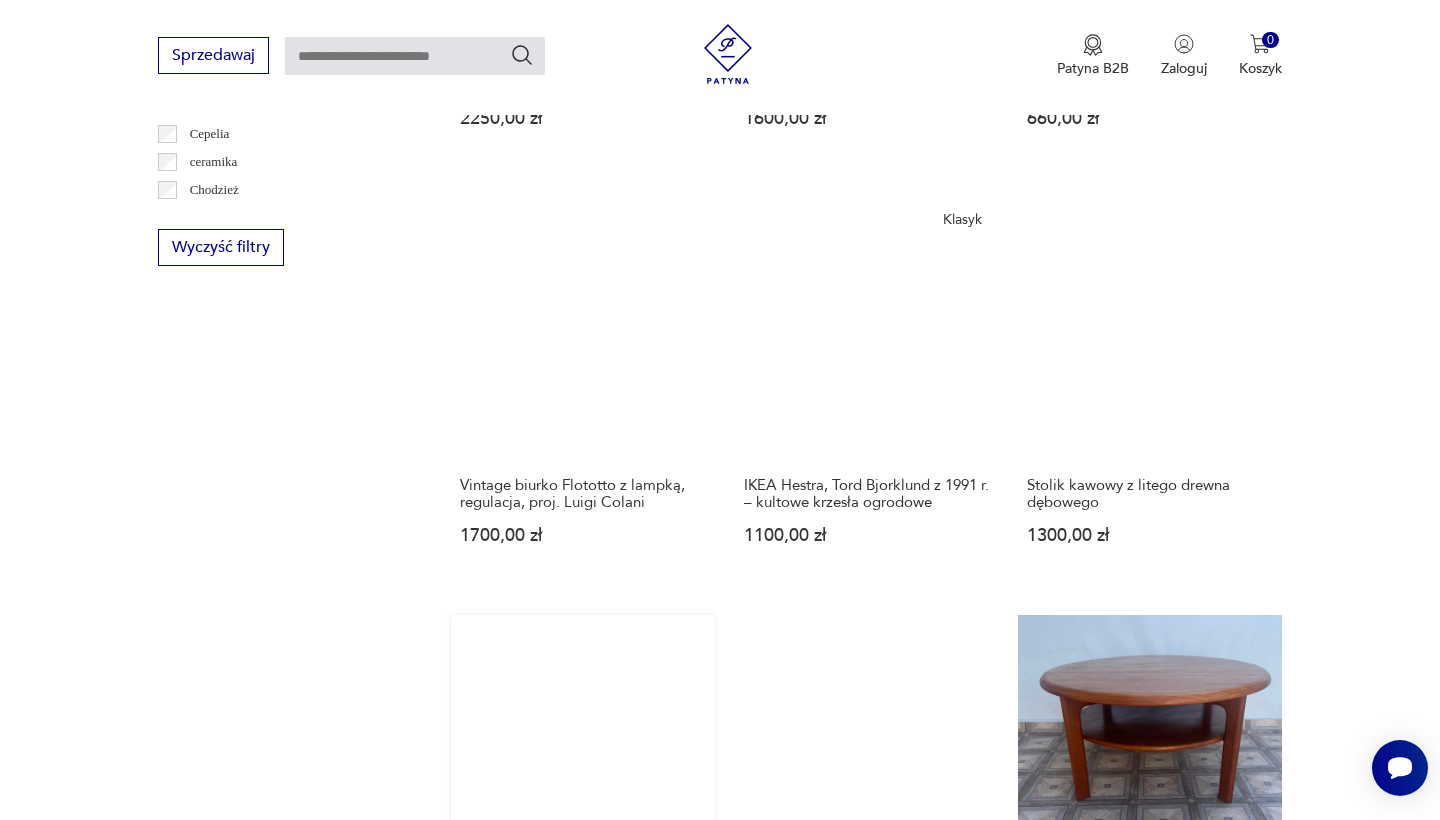scroll, scrollTop: 1475, scrollLeft: 0, axis: vertical 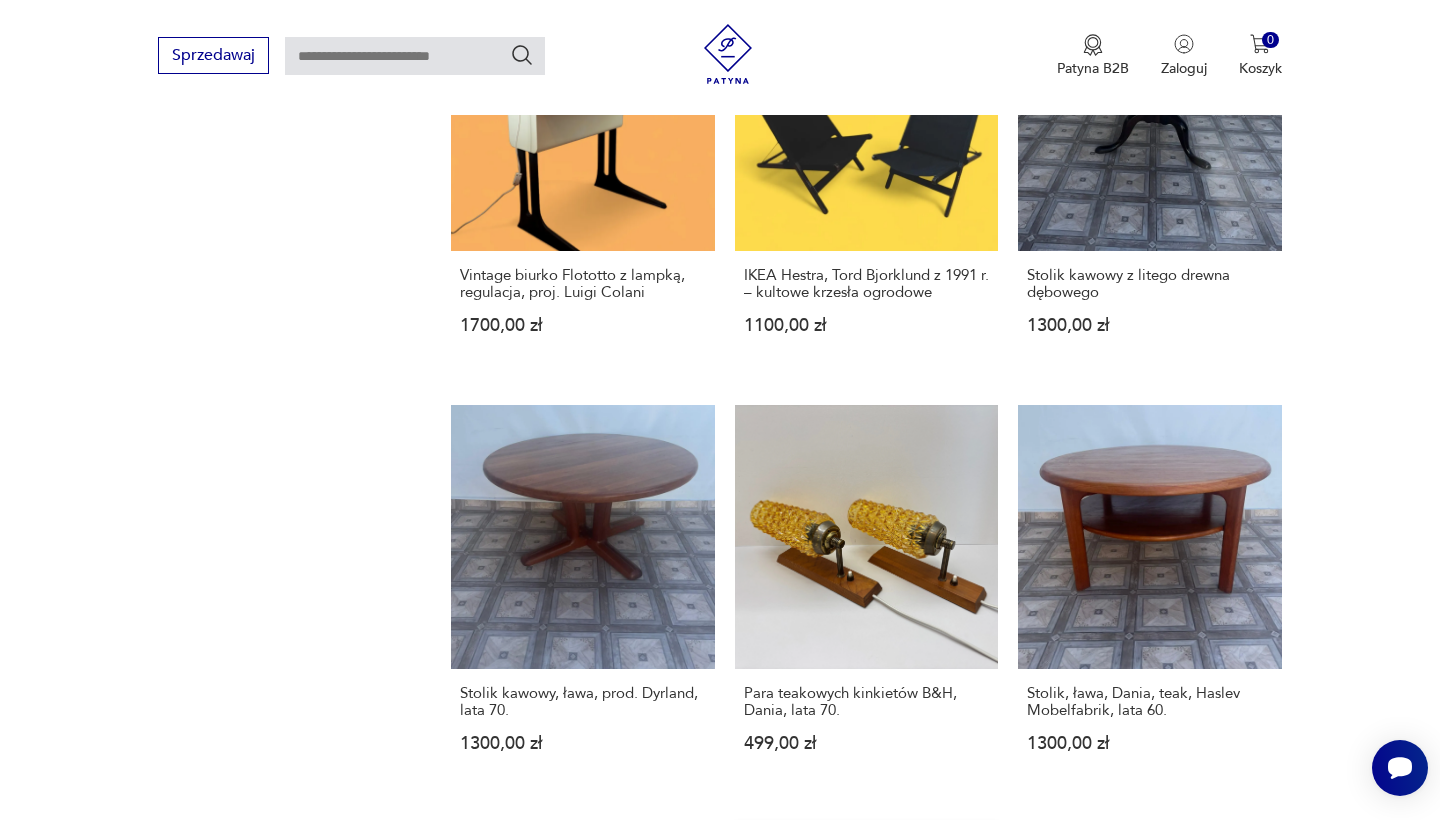 click on "Stolik kawowy, pomocniczy, Niemcy, lata [YEAR]." at bounding box center [866, 1024] 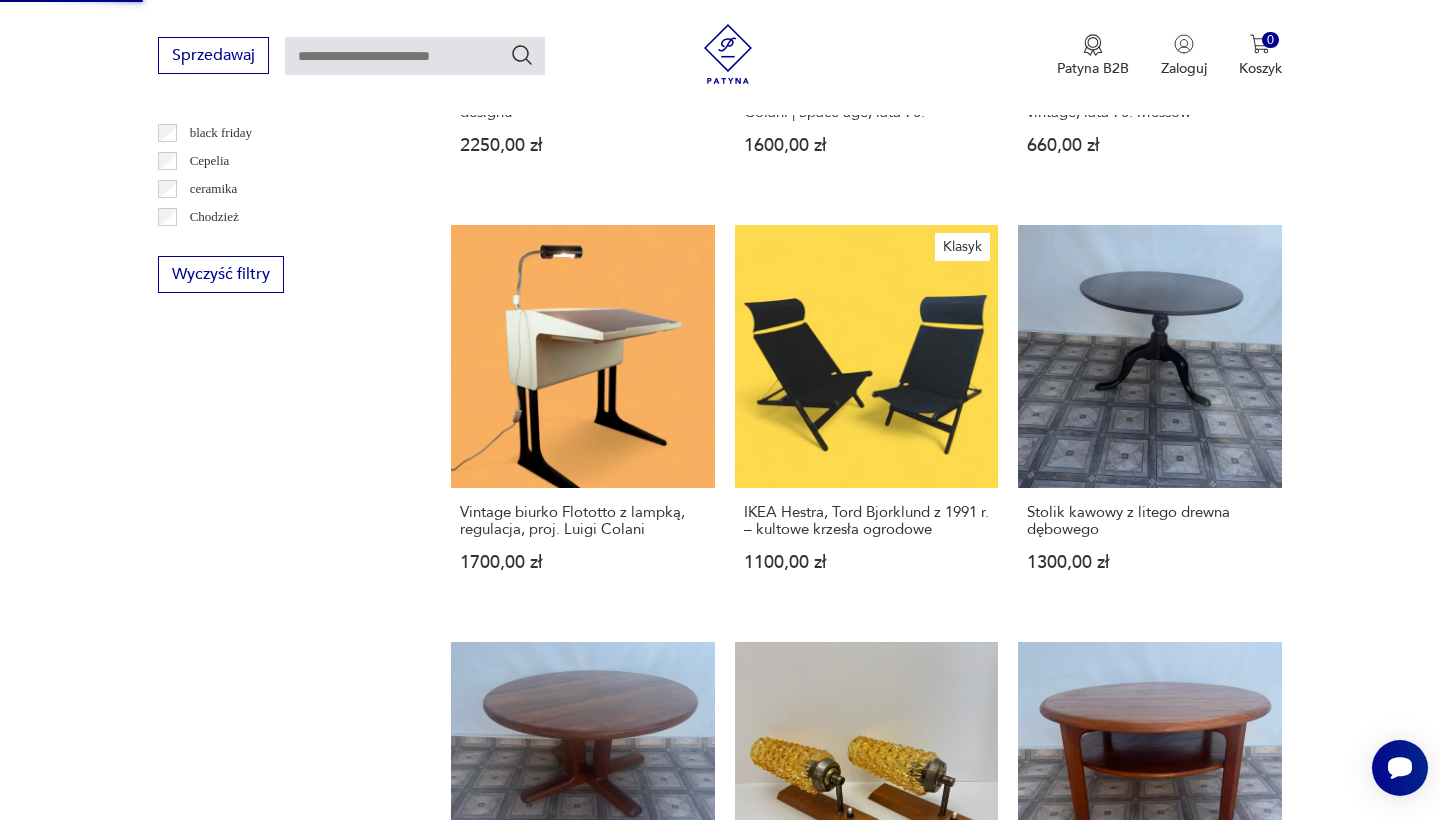 scroll, scrollTop: 1337, scrollLeft: 0, axis: vertical 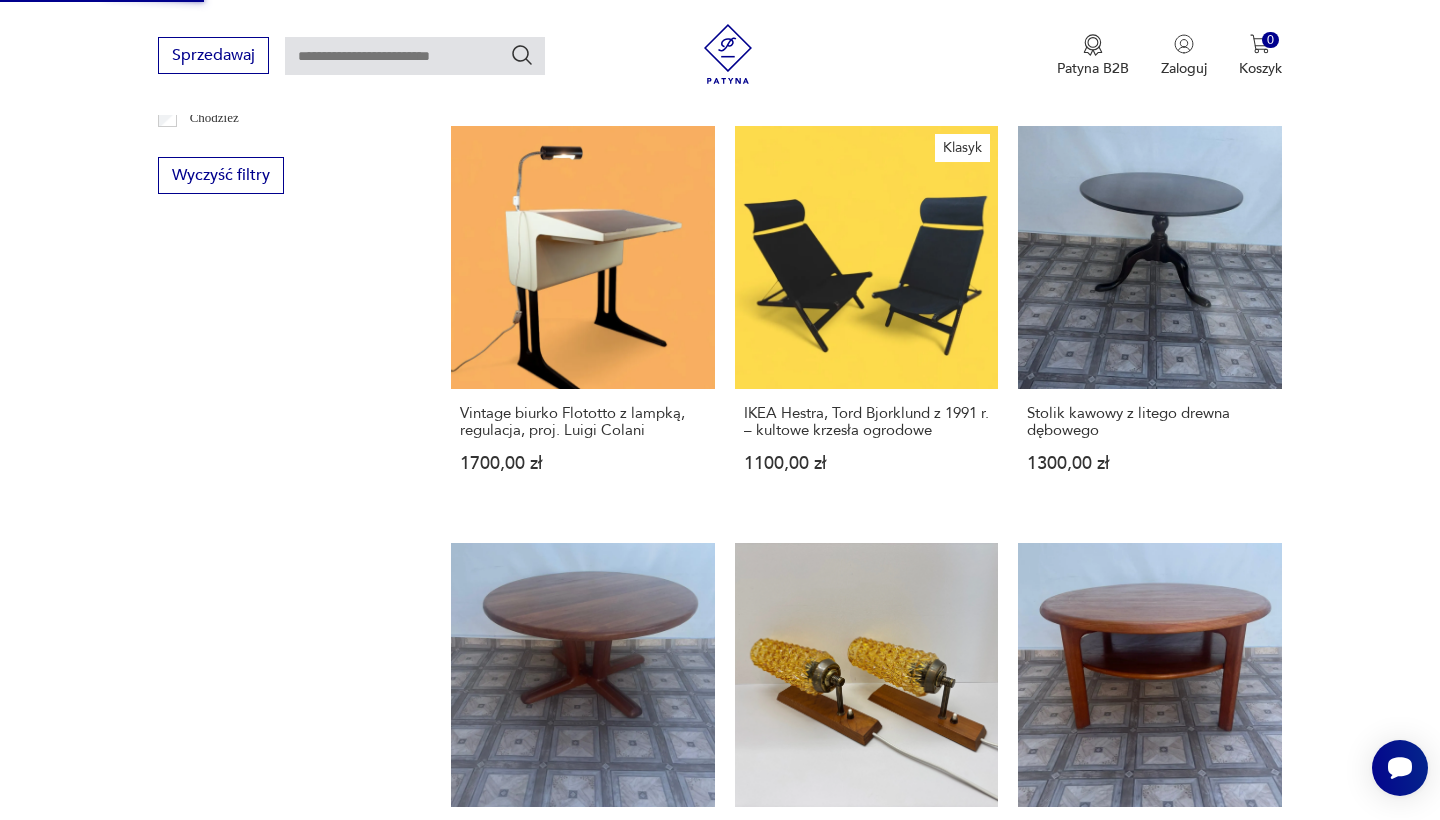click on "Półka, szafka wisząca Schöninger, Niemcy, lata [YEAR]." at bounding box center [582, 1587] 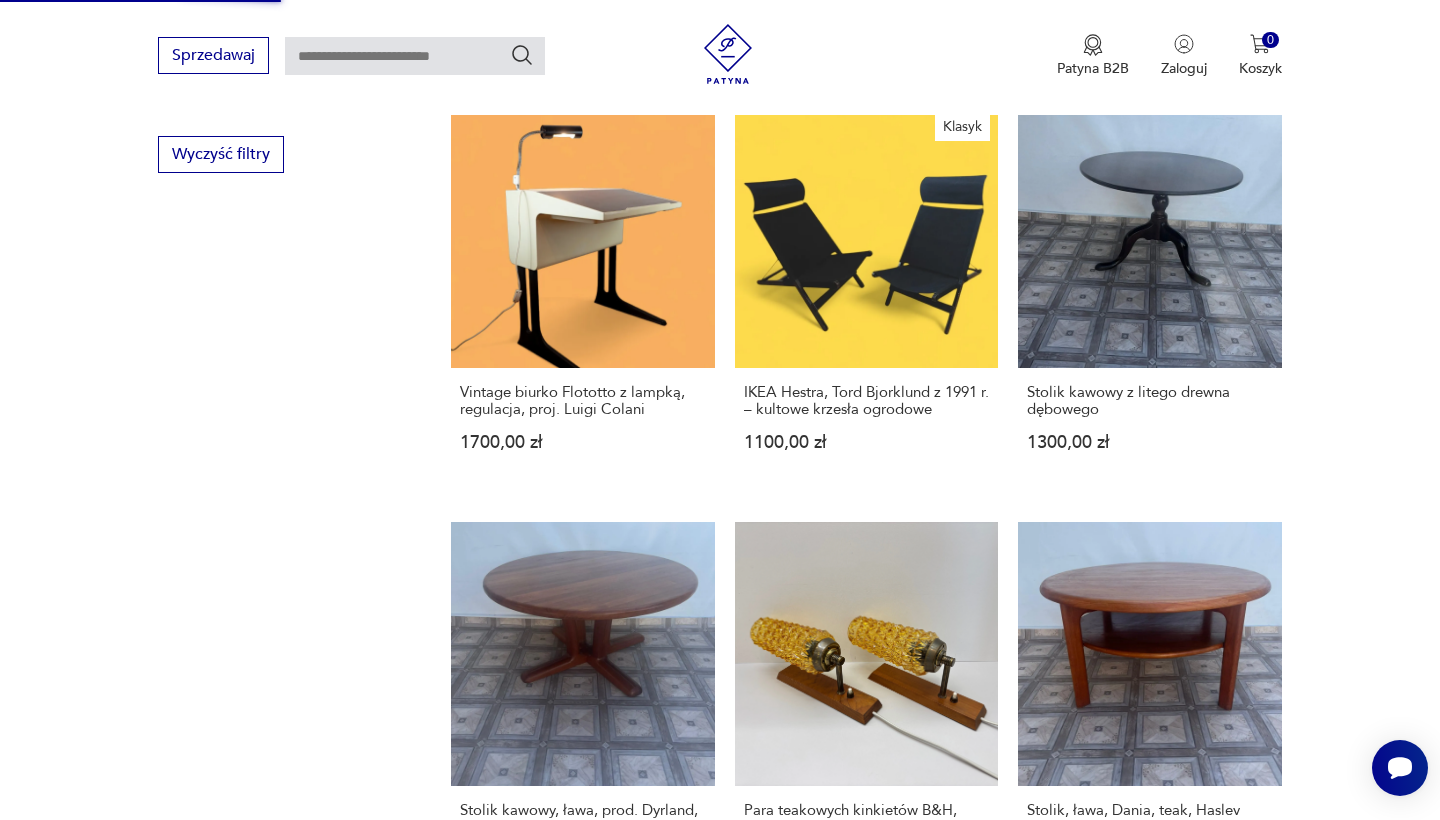 scroll, scrollTop: 1800, scrollLeft: 0, axis: vertical 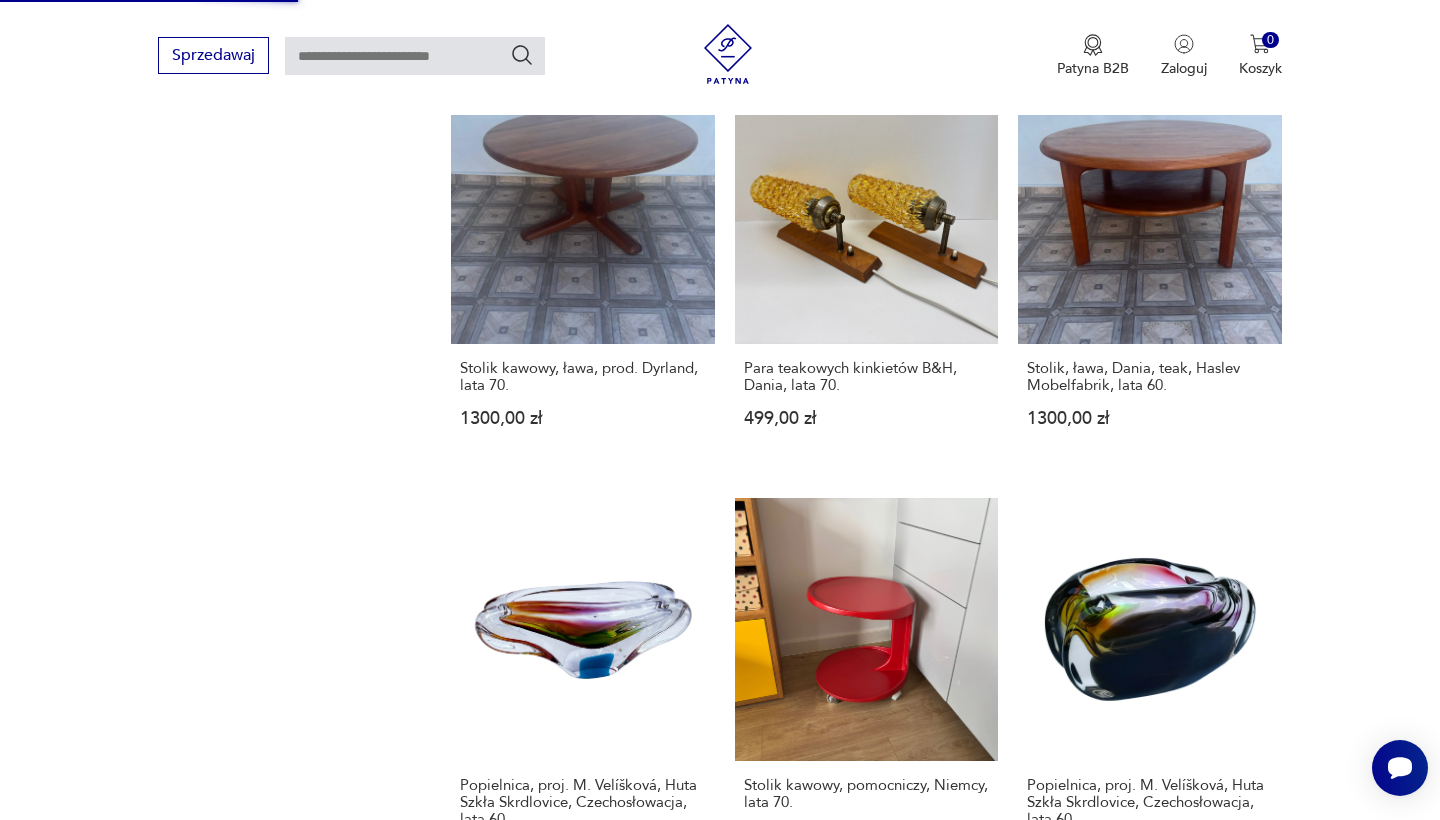 click at bounding box center [1218, 1405] 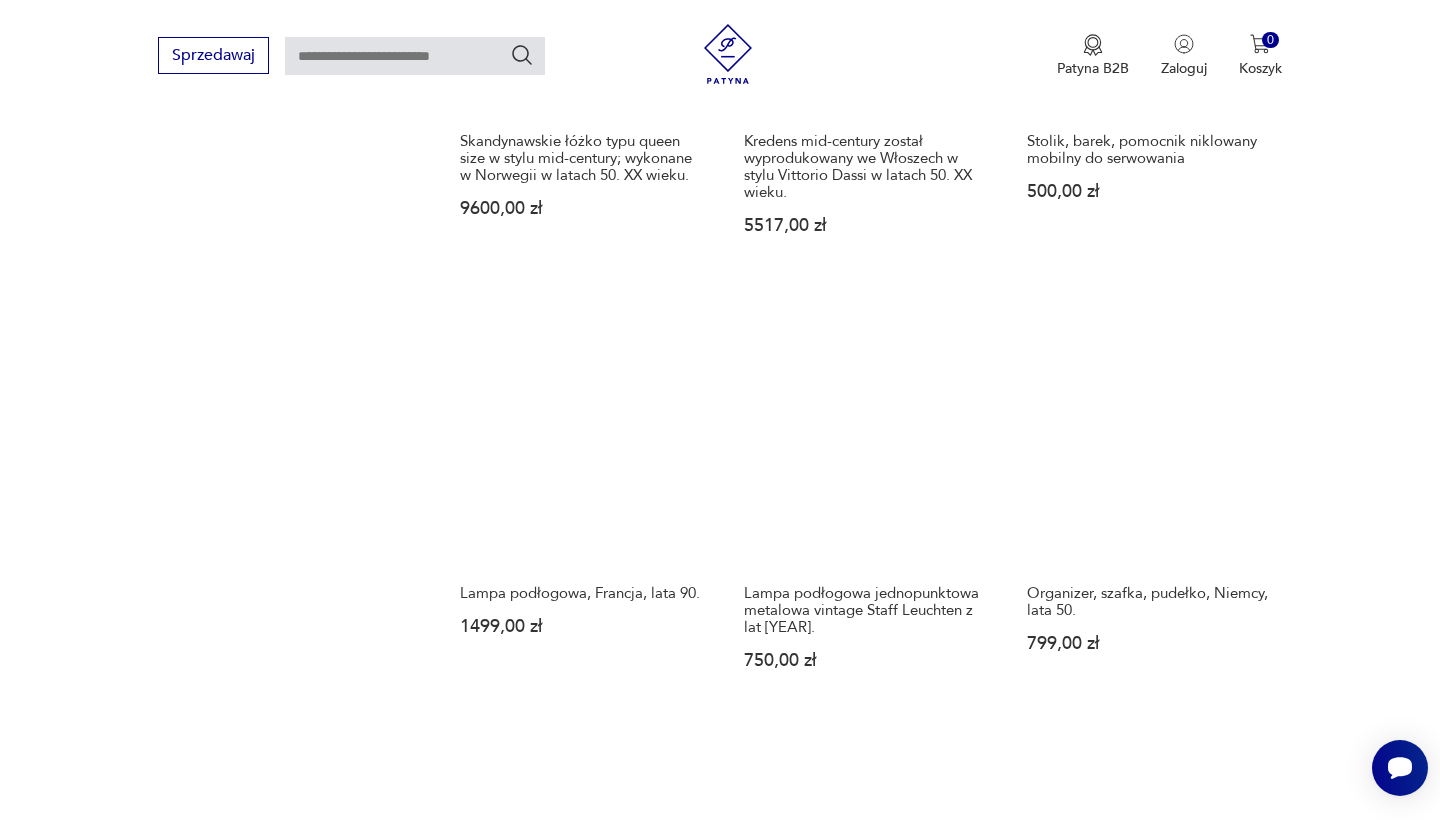 scroll, scrollTop: 1820, scrollLeft: 0, axis: vertical 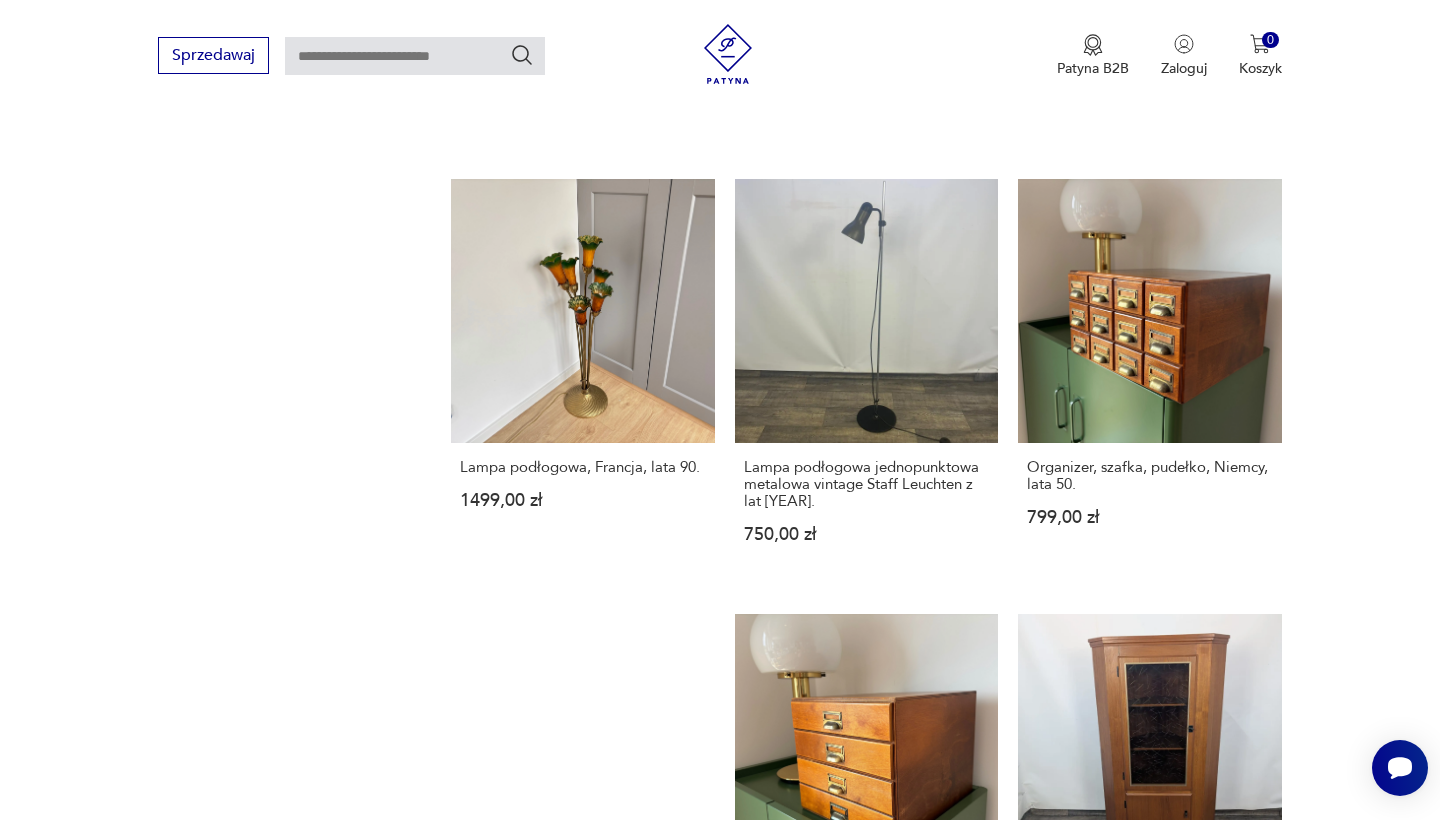 click at bounding box center [1218, 1521] 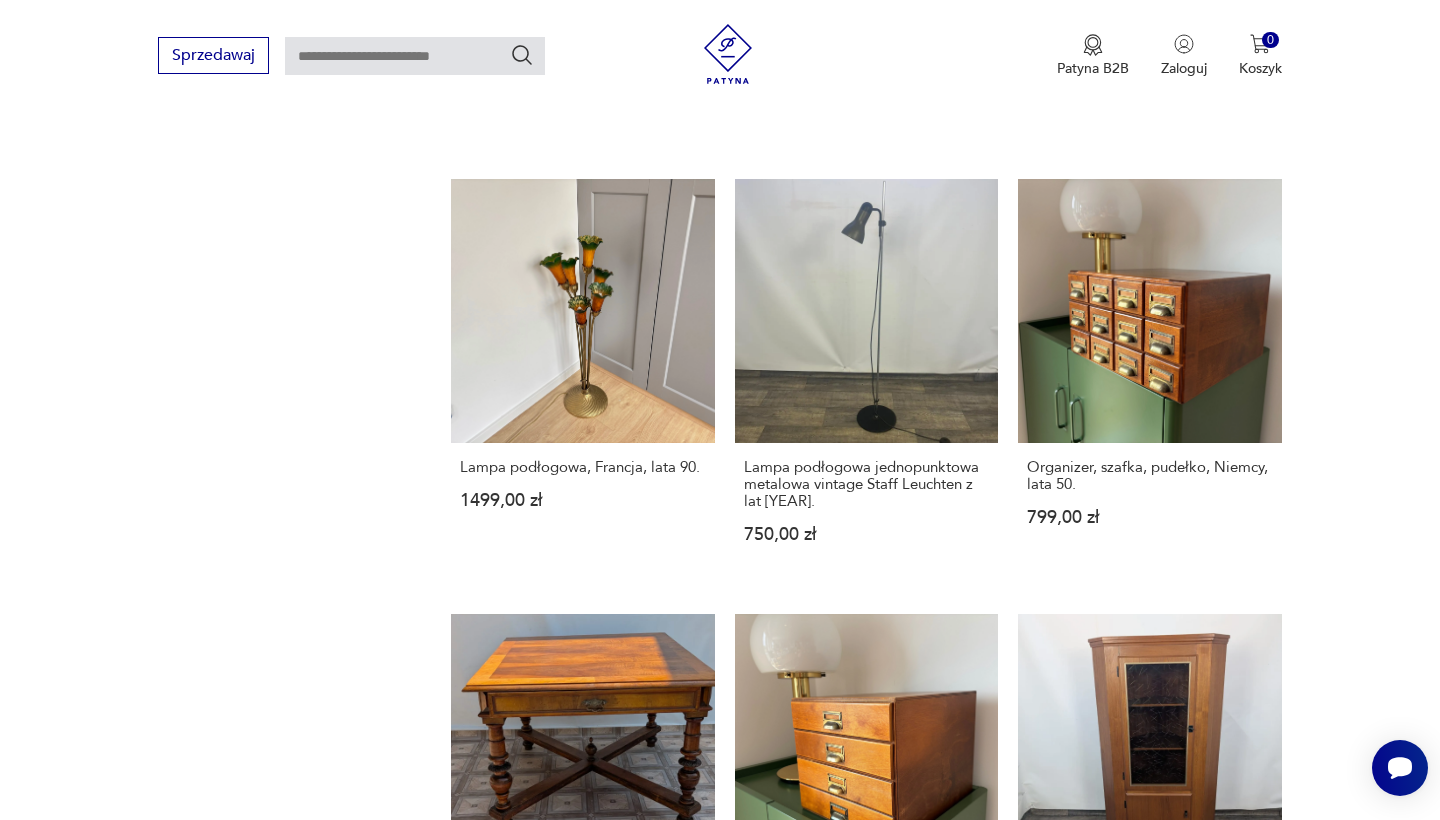 scroll, scrollTop: 260, scrollLeft: 0, axis: vertical 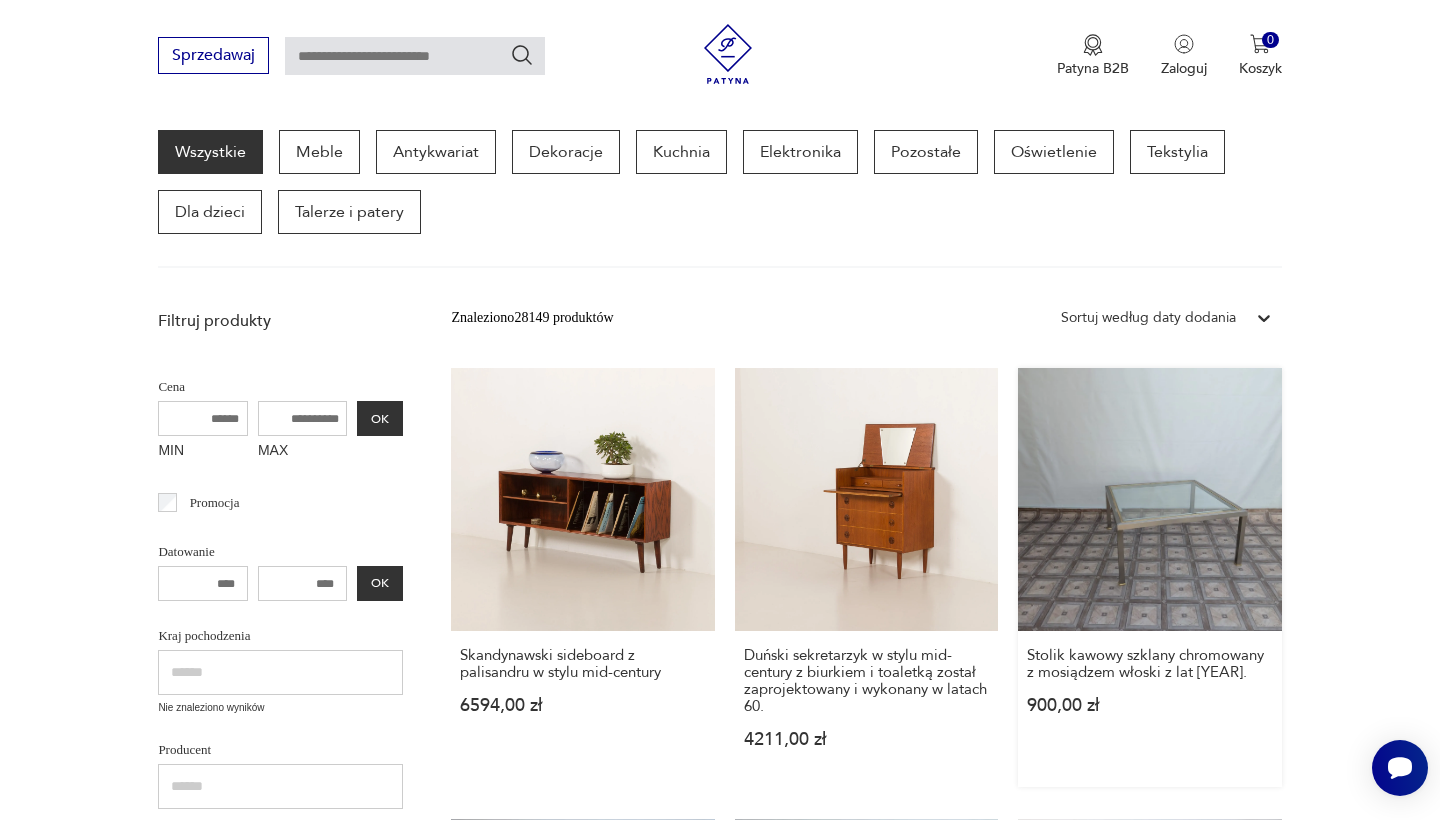 click on "Stolik kawowy szklany chromowany z mosiądzem włoski z lat [YEAR]." at bounding box center (1149, 577) 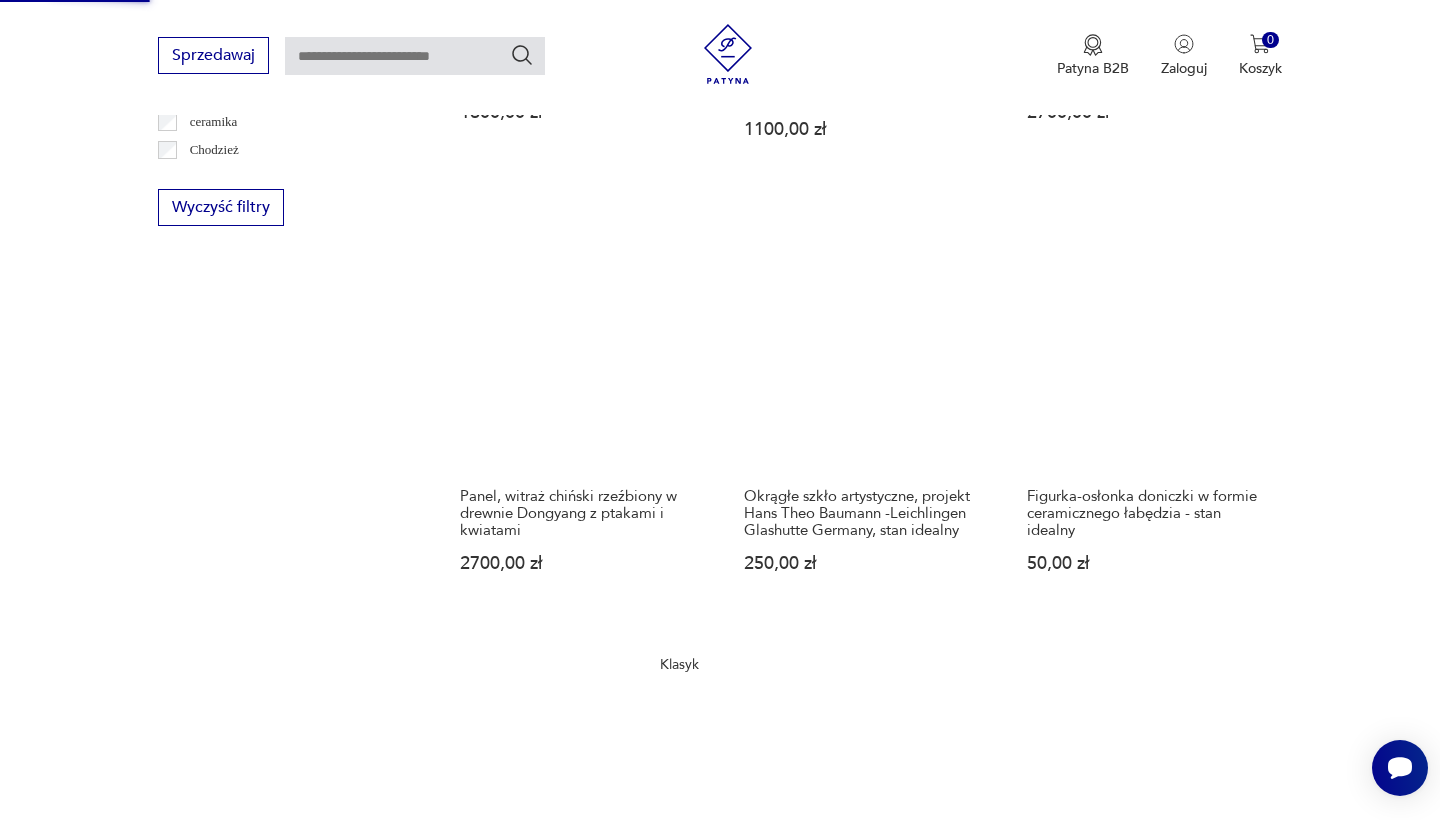 scroll, scrollTop: 1519, scrollLeft: 0, axis: vertical 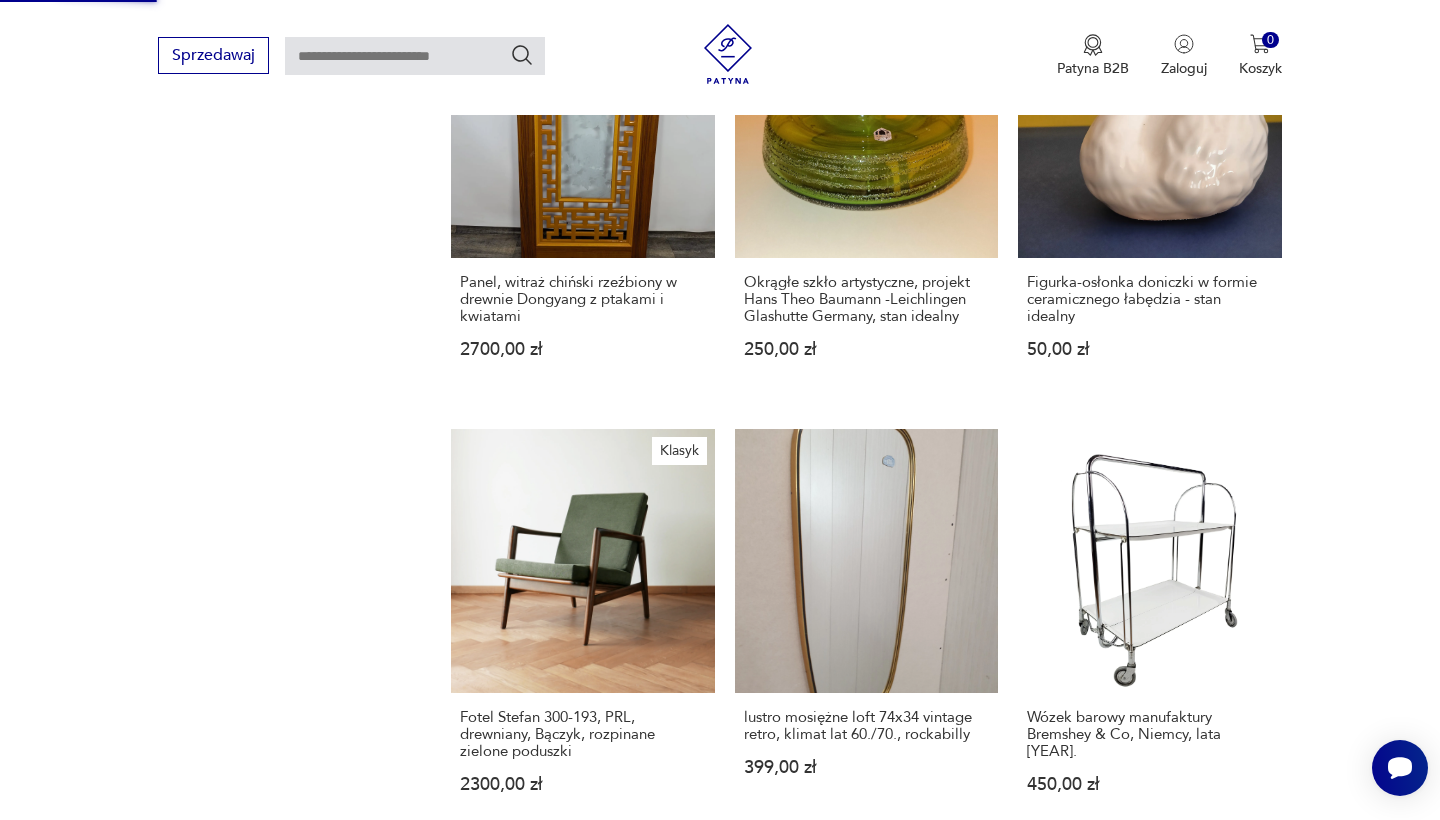 click on "4" at bounding box center [946, 1771] 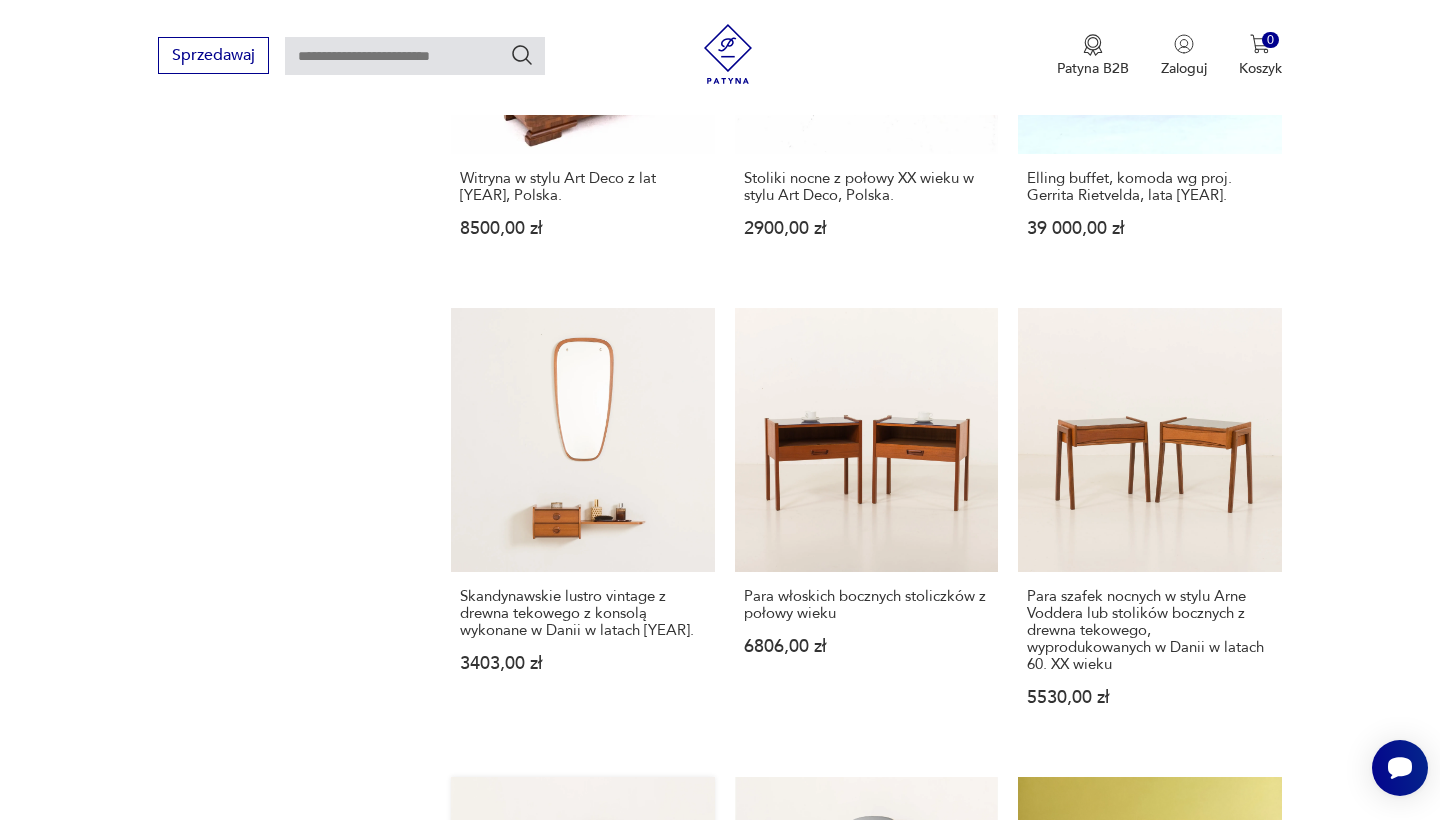 scroll, scrollTop: 1649, scrollLeft: 0, axis: vertical 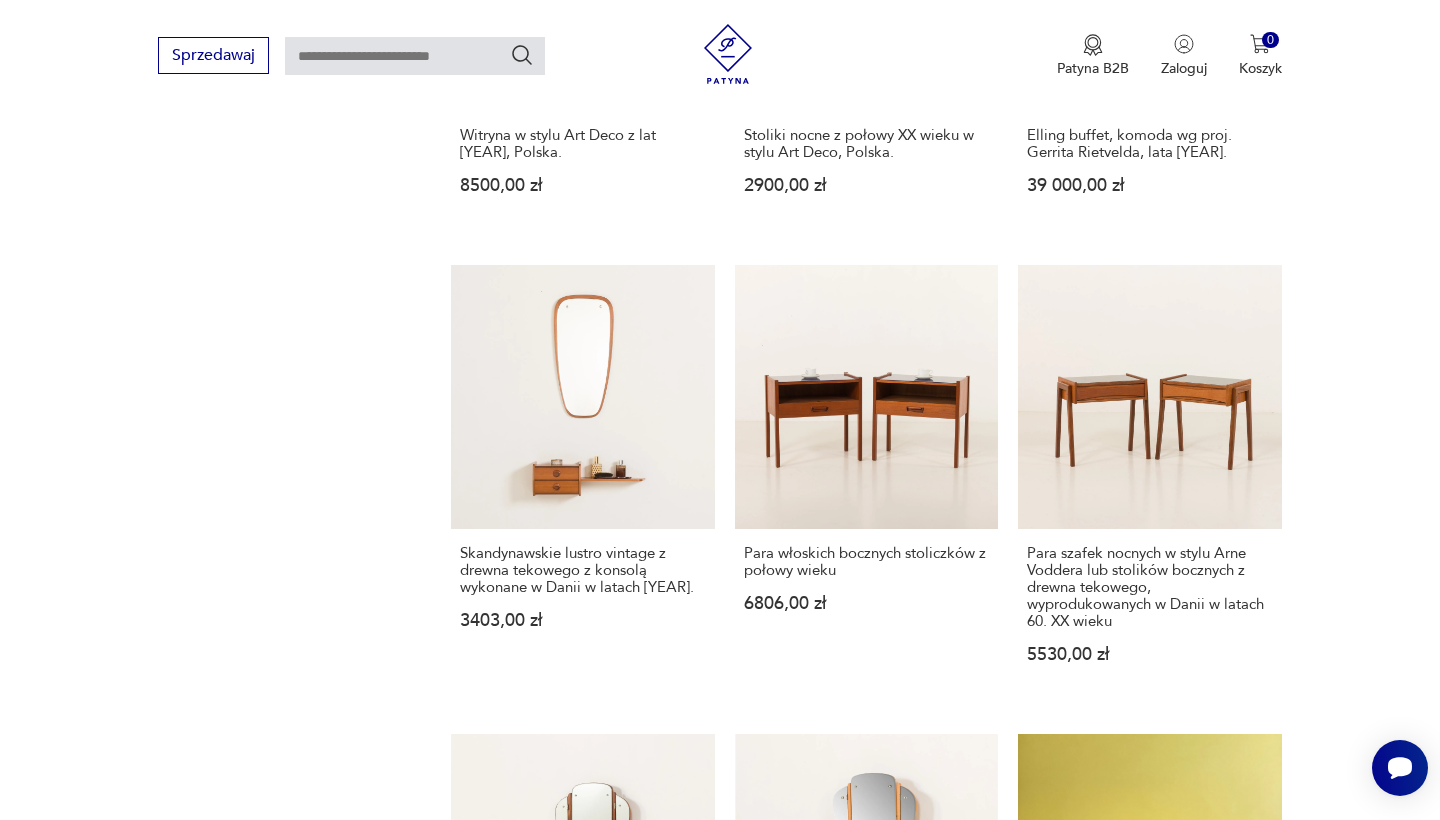 click on "5" at bounding box center [992, 1658] 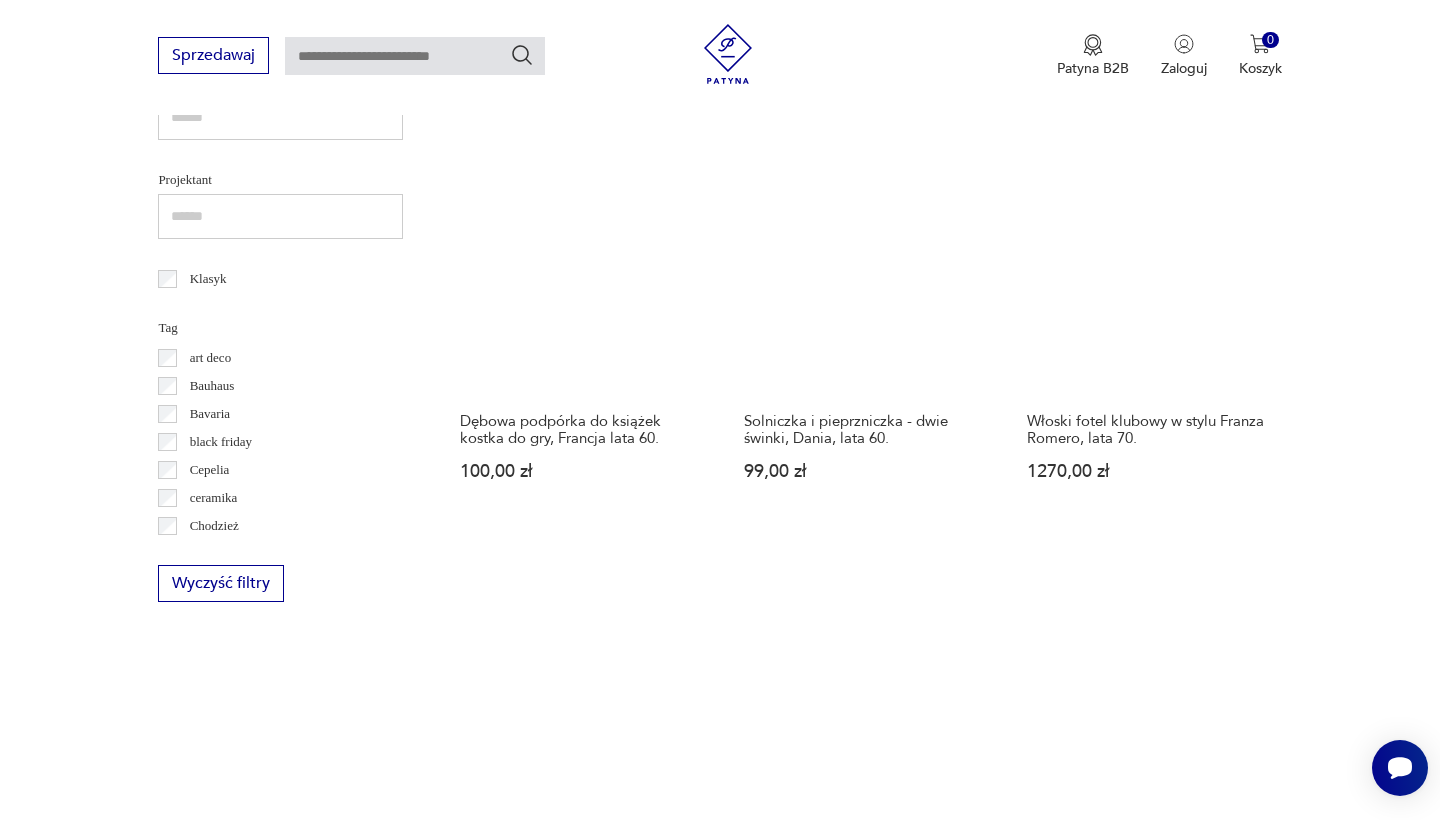 scroll, scrollTop: 1501, scrollLeft: 0, axis: vertical 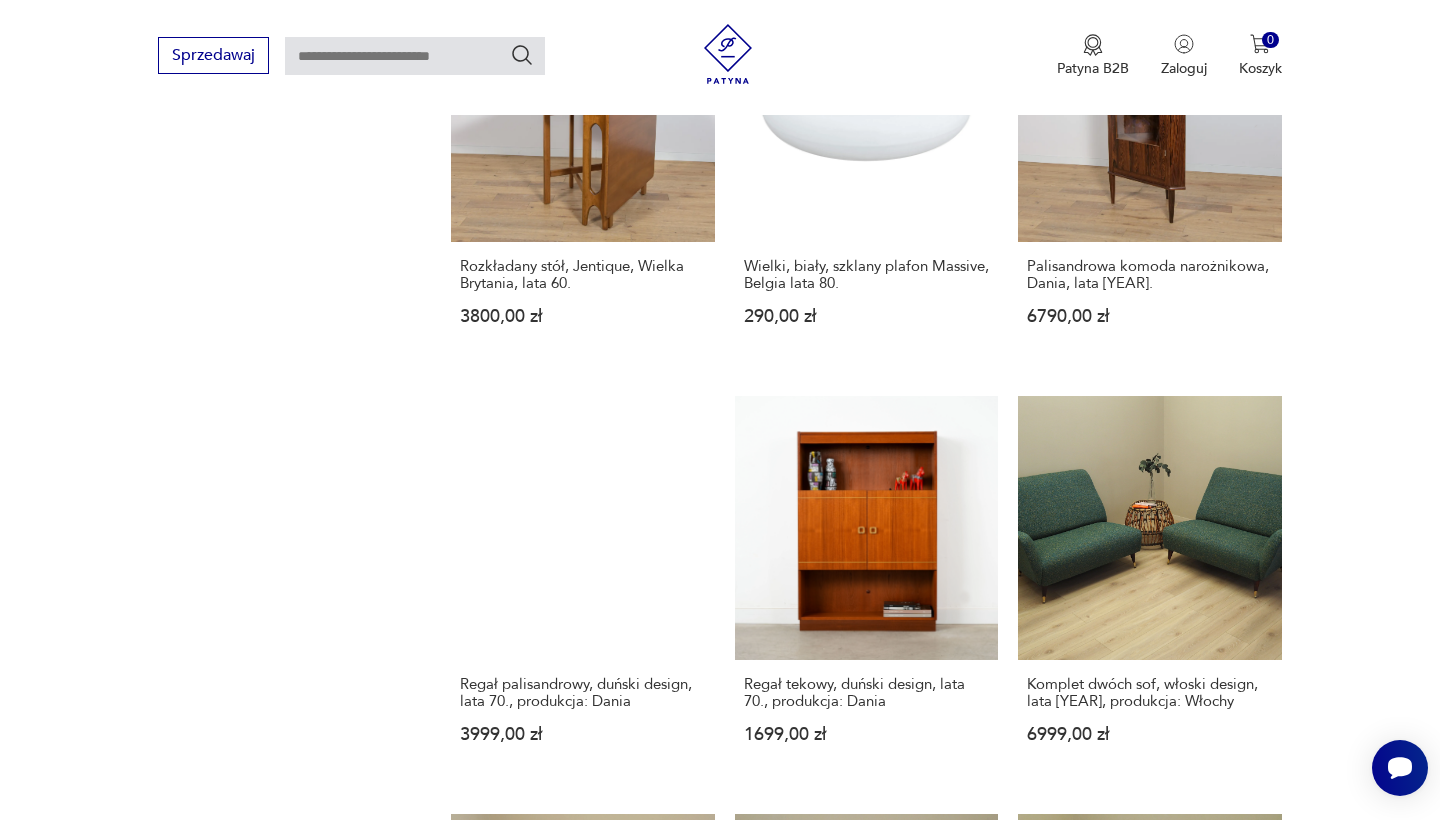 click on "6" at bounding box center [1038, 1721] 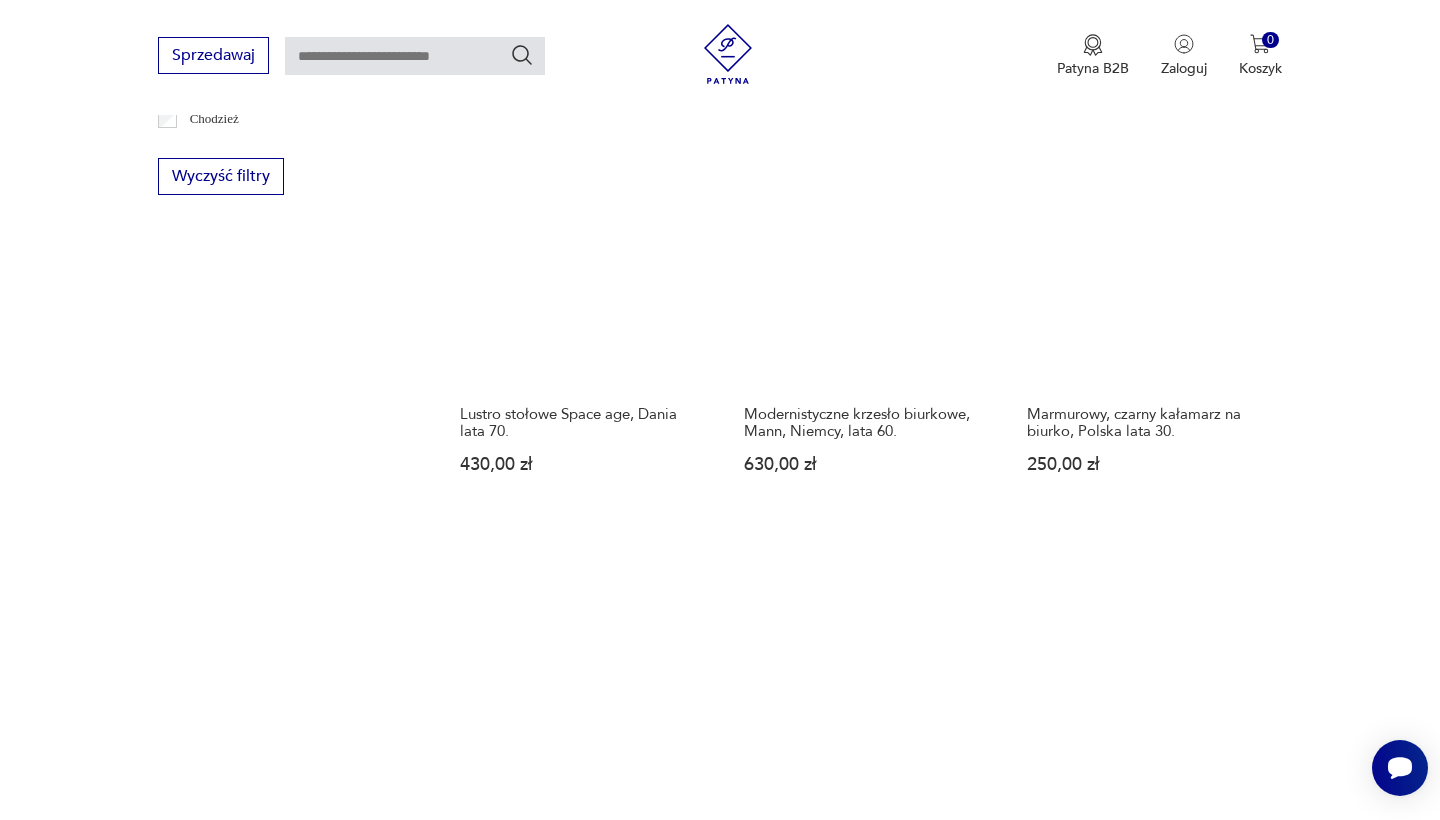 scroll, scrollTop: 1520, scrollLeft: 0, axis: vertical 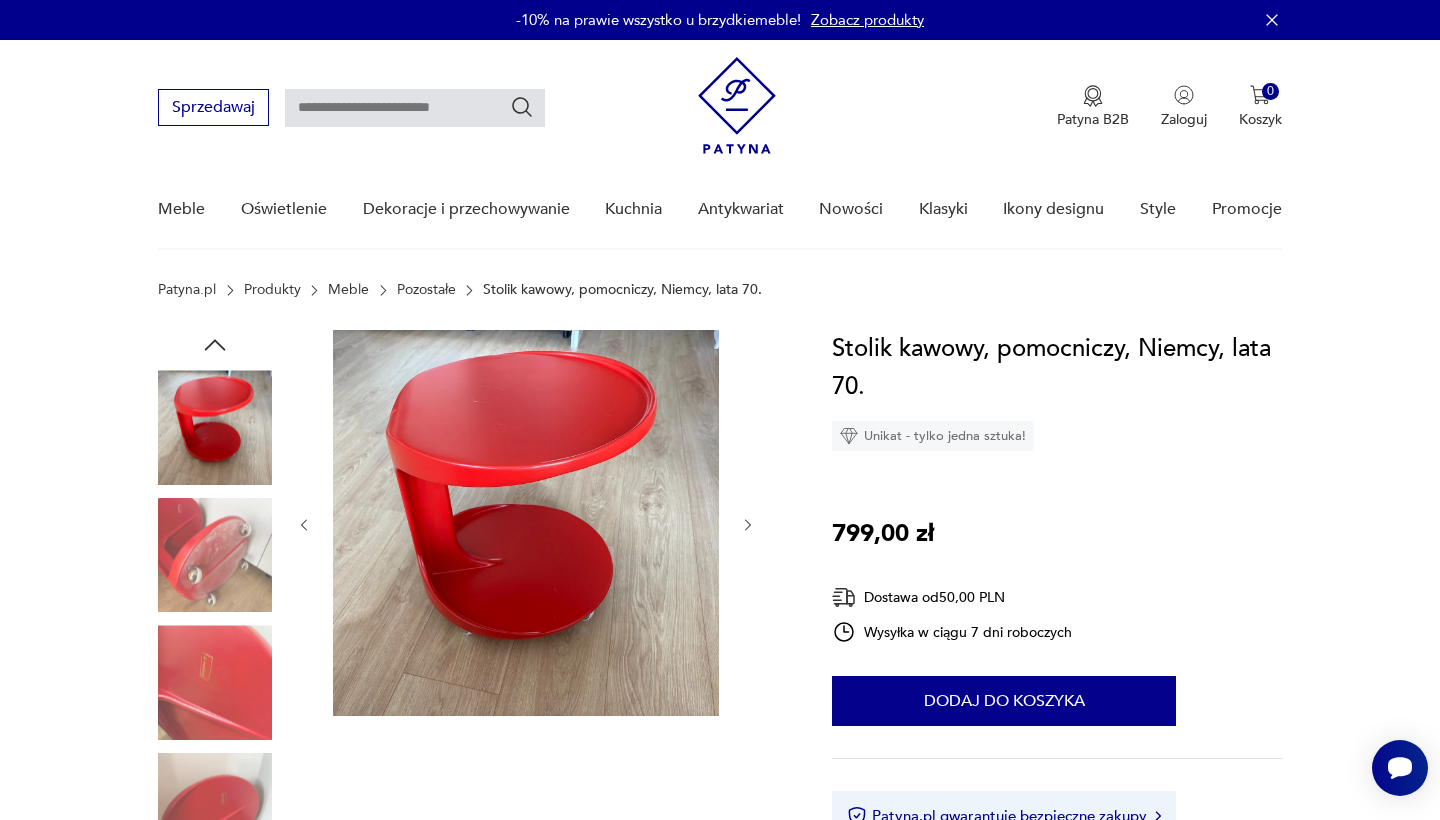 click at bounding box center (215, 555) 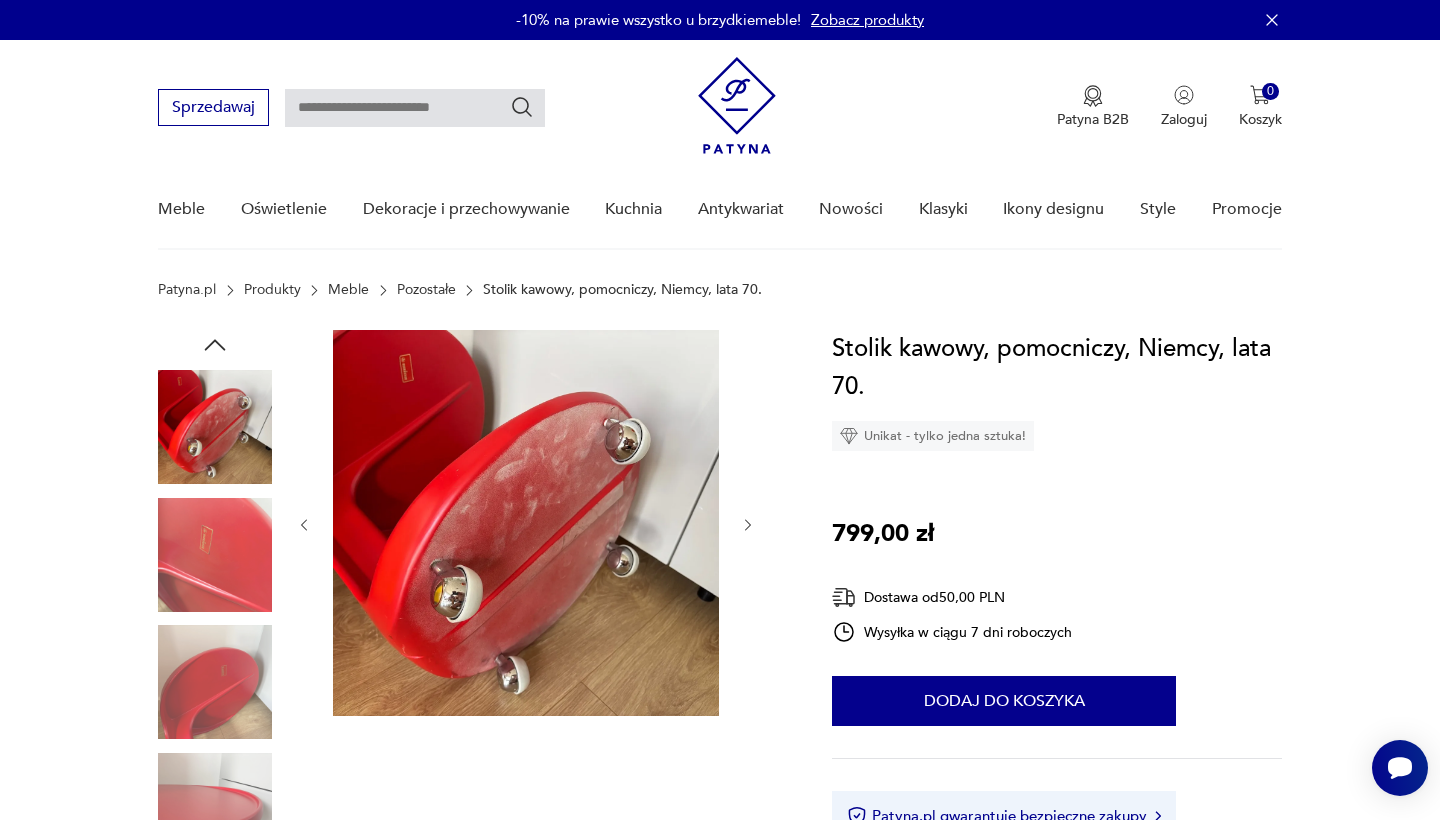 click at bounding box center [215, 555] 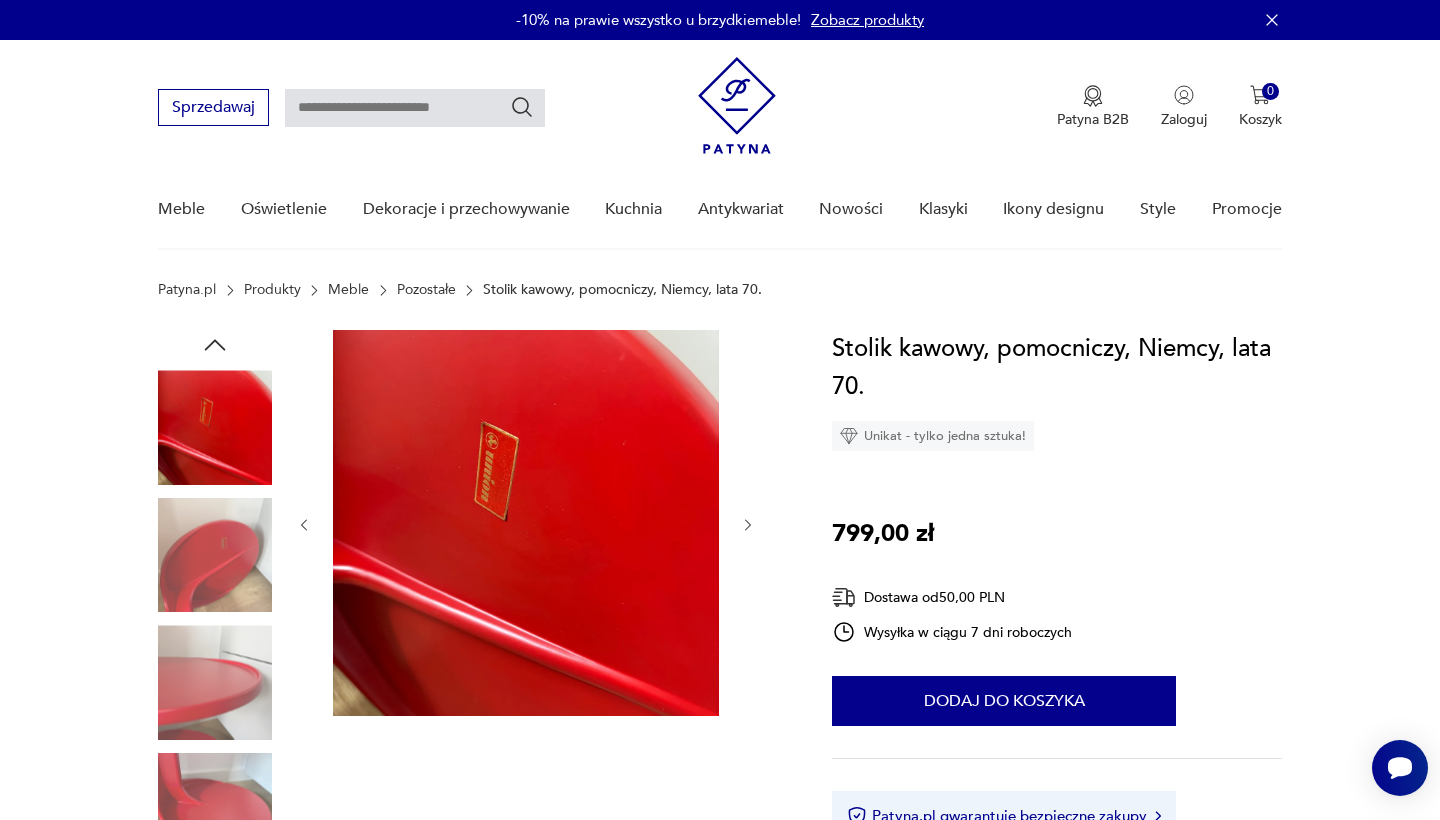 click at bounding box center (215, 555) 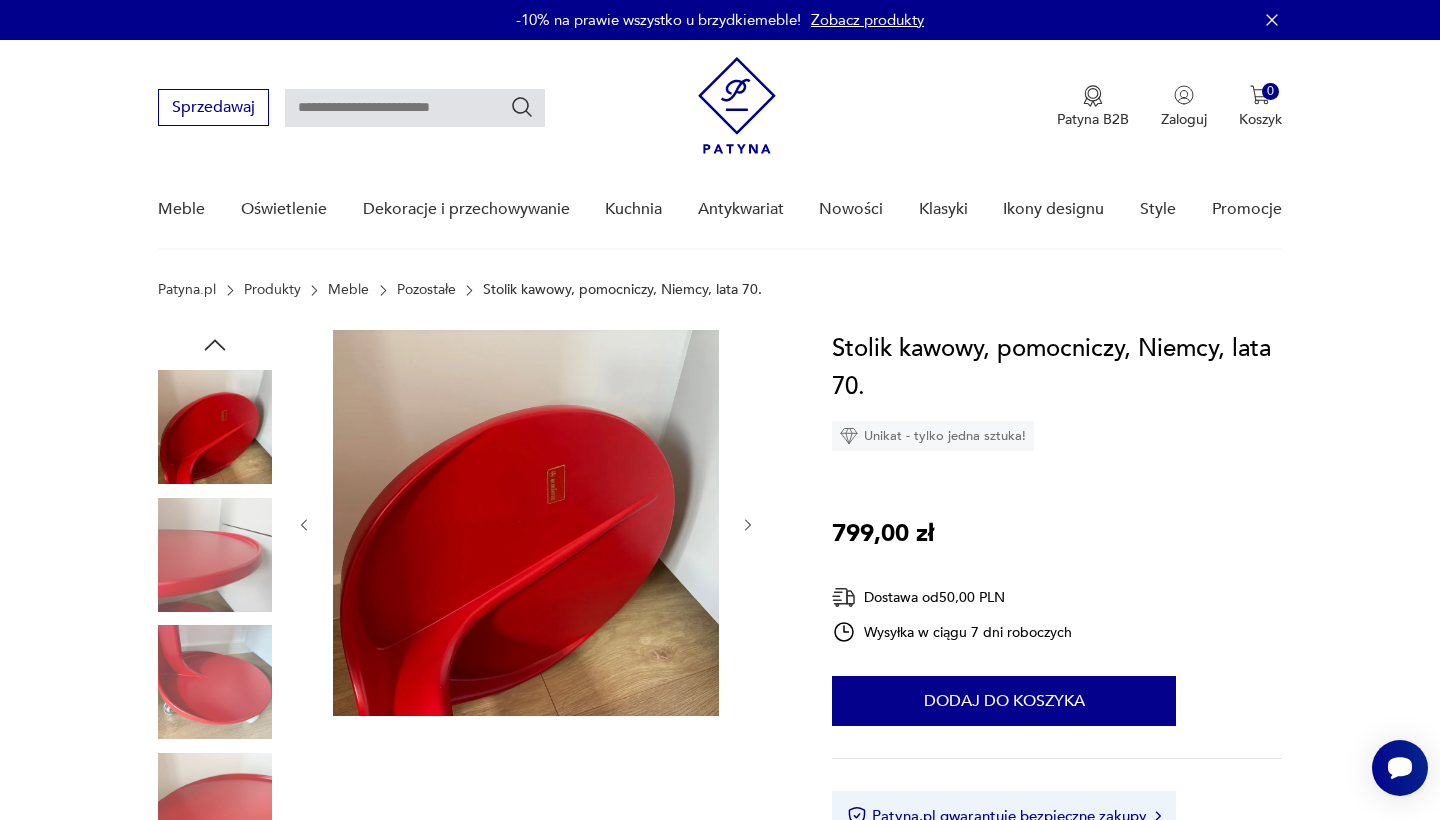 click at bounding box center (0, 0) 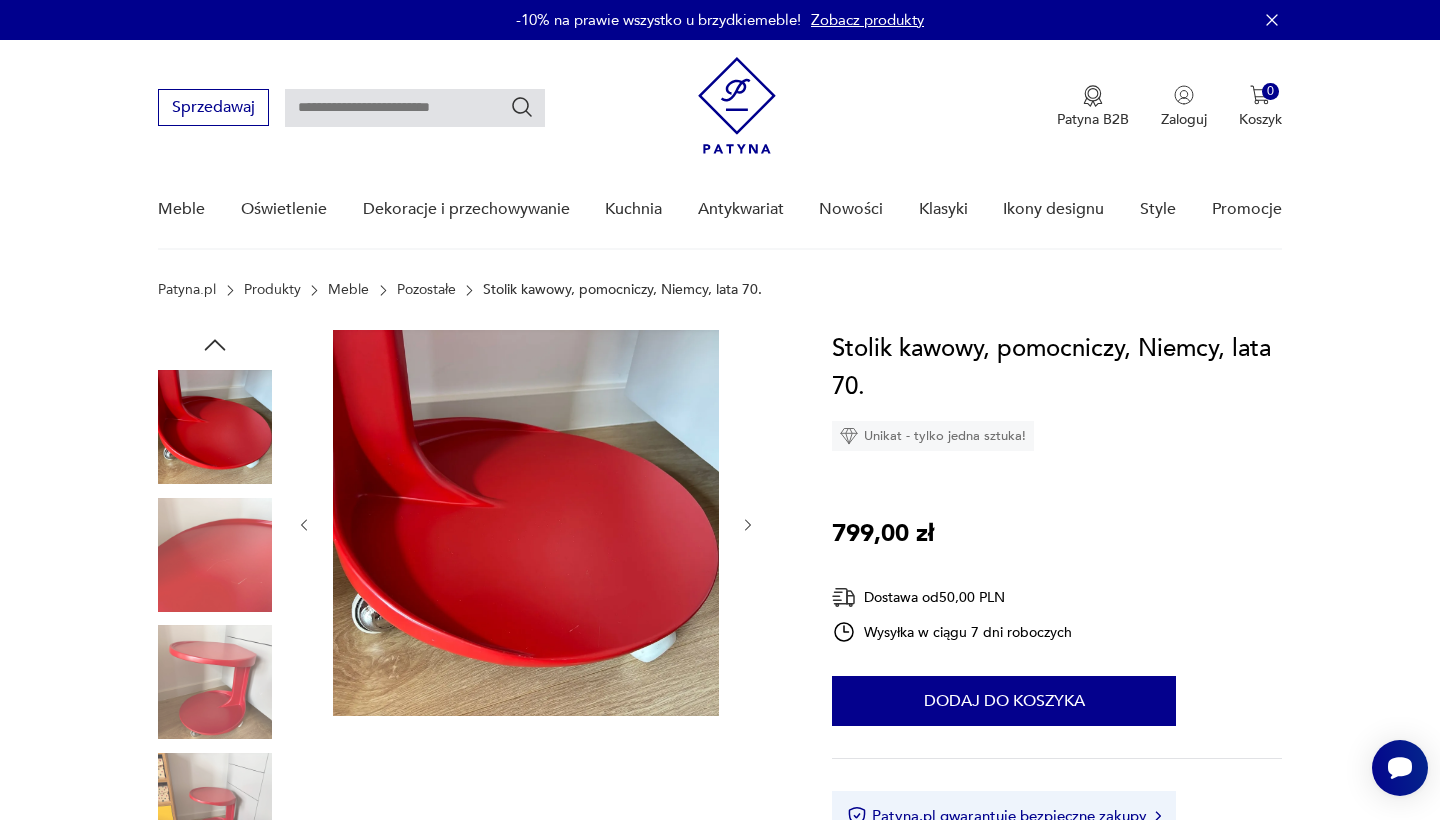 click at bounding box center (0, 0) 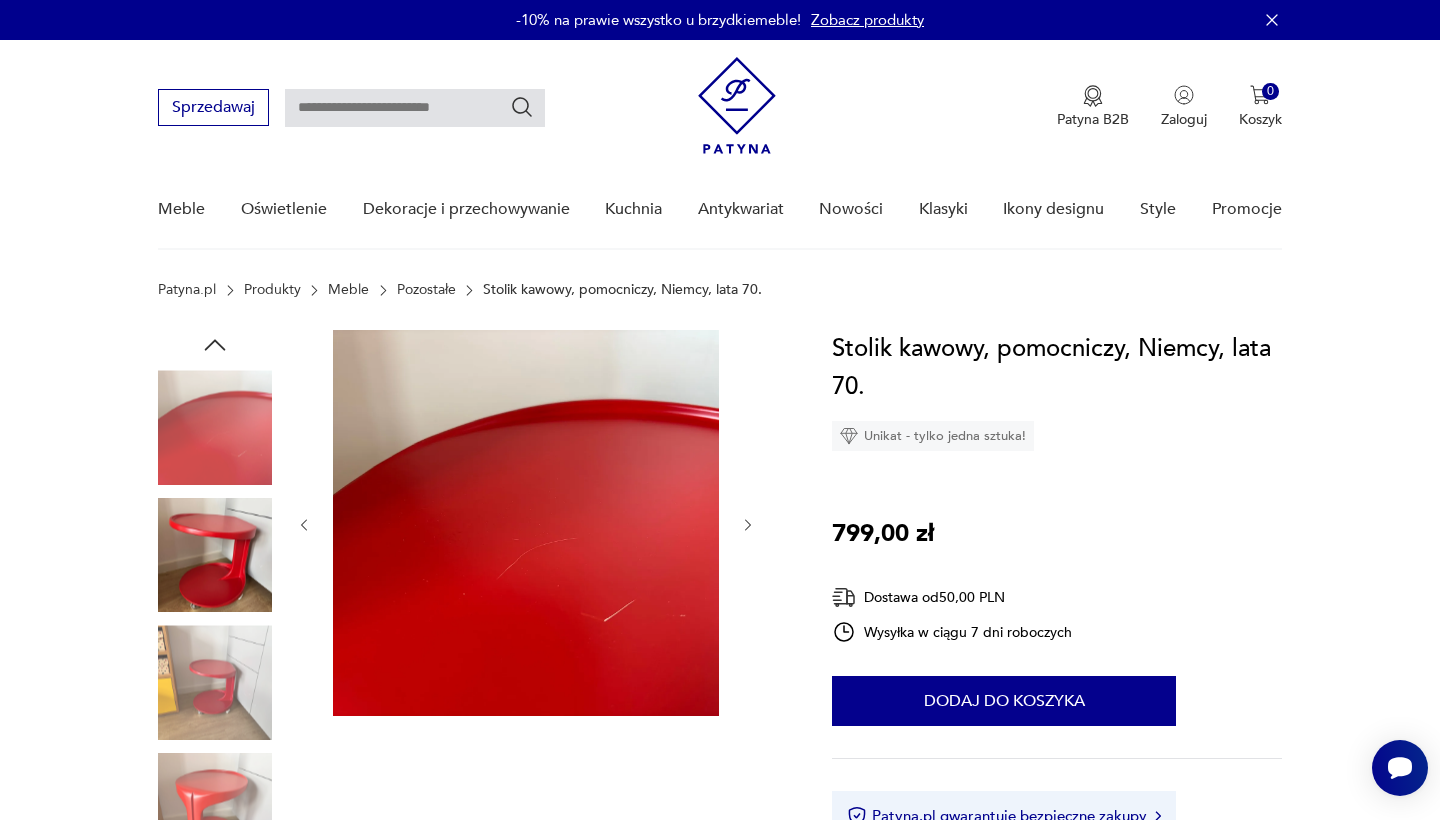 click at bounding box center (0, 0) 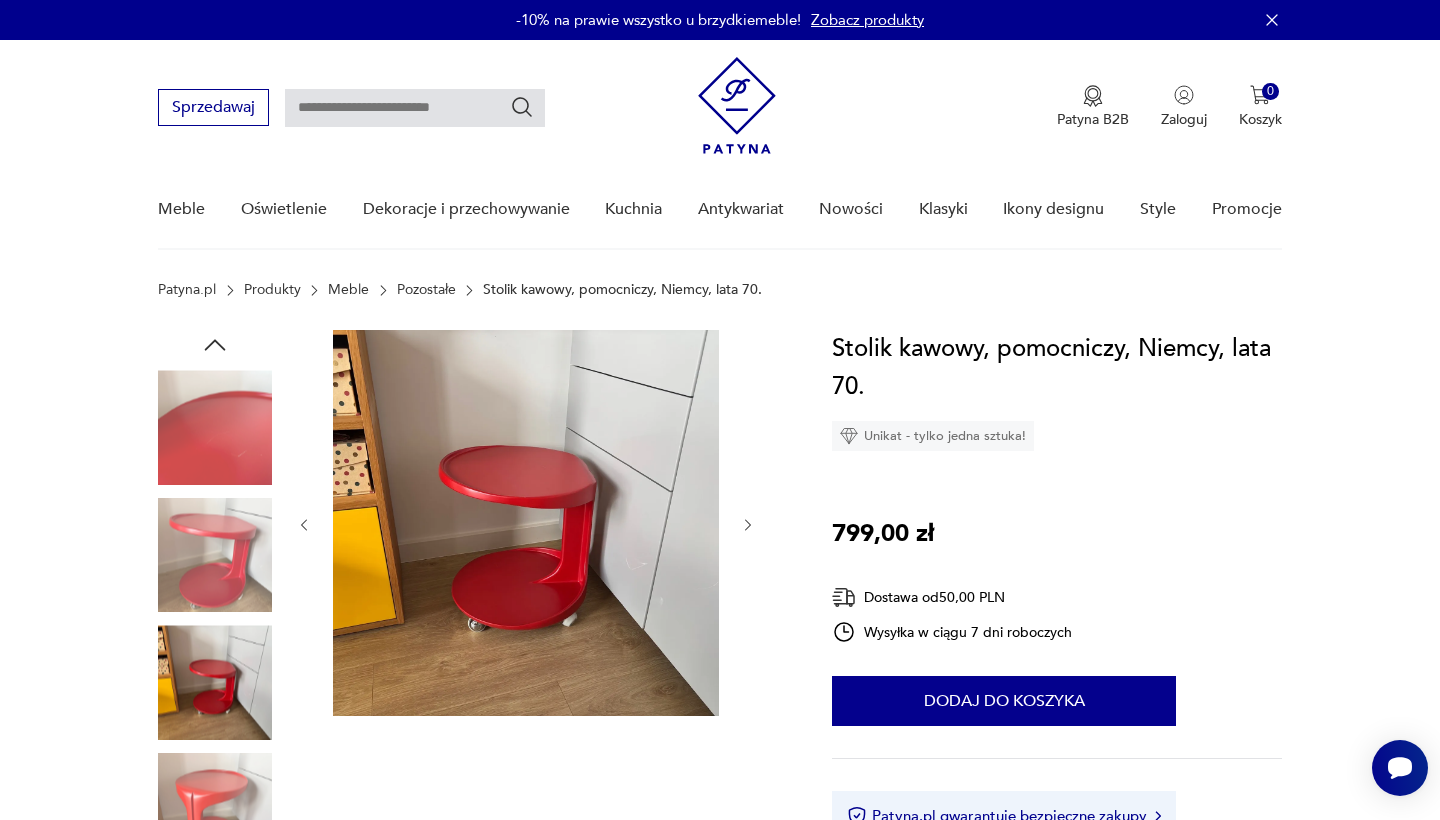 click at bounding box center (0, 0) 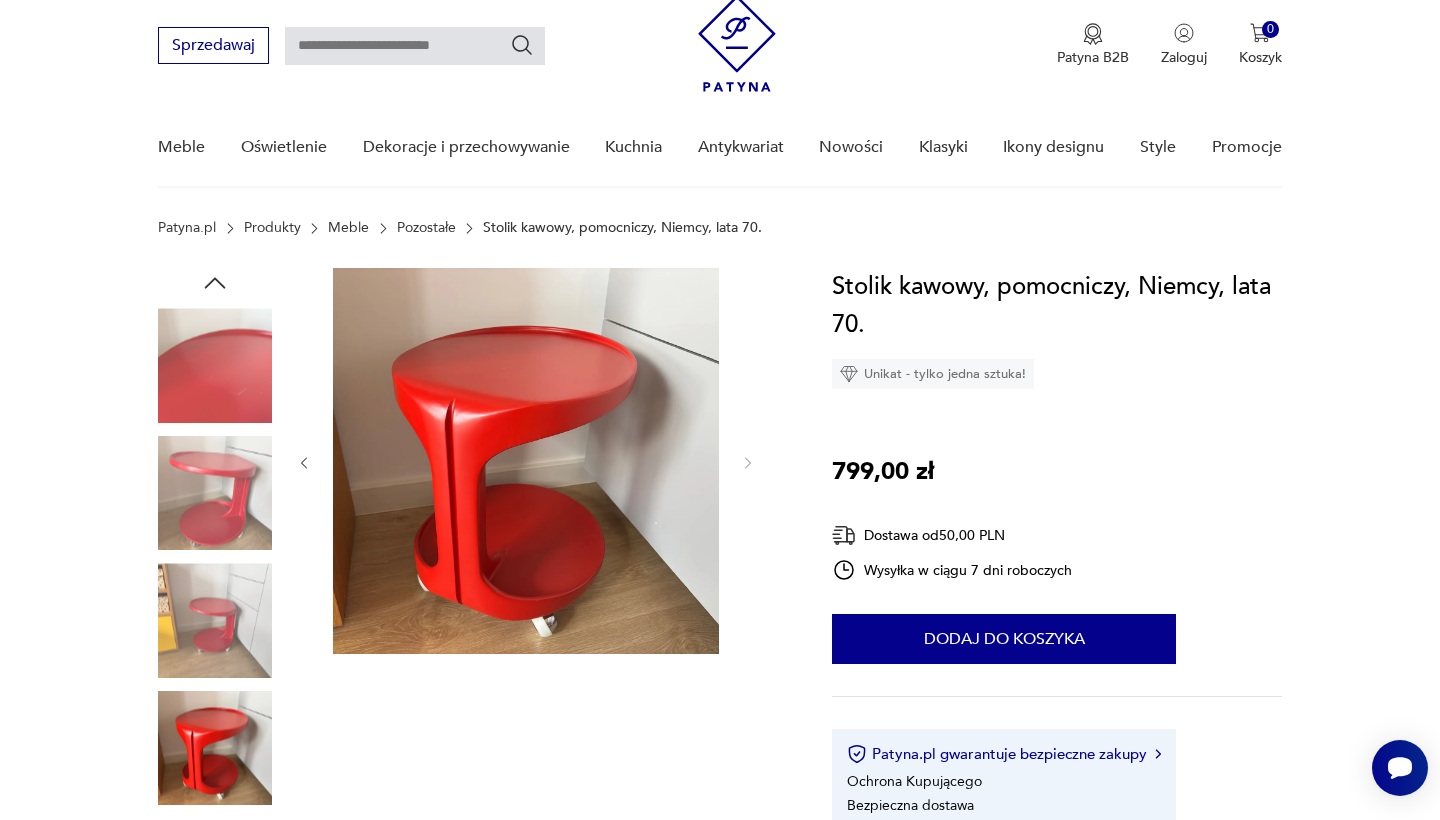 scroll, scrollTop: 202, scrollLeft: 0, axis: vertical 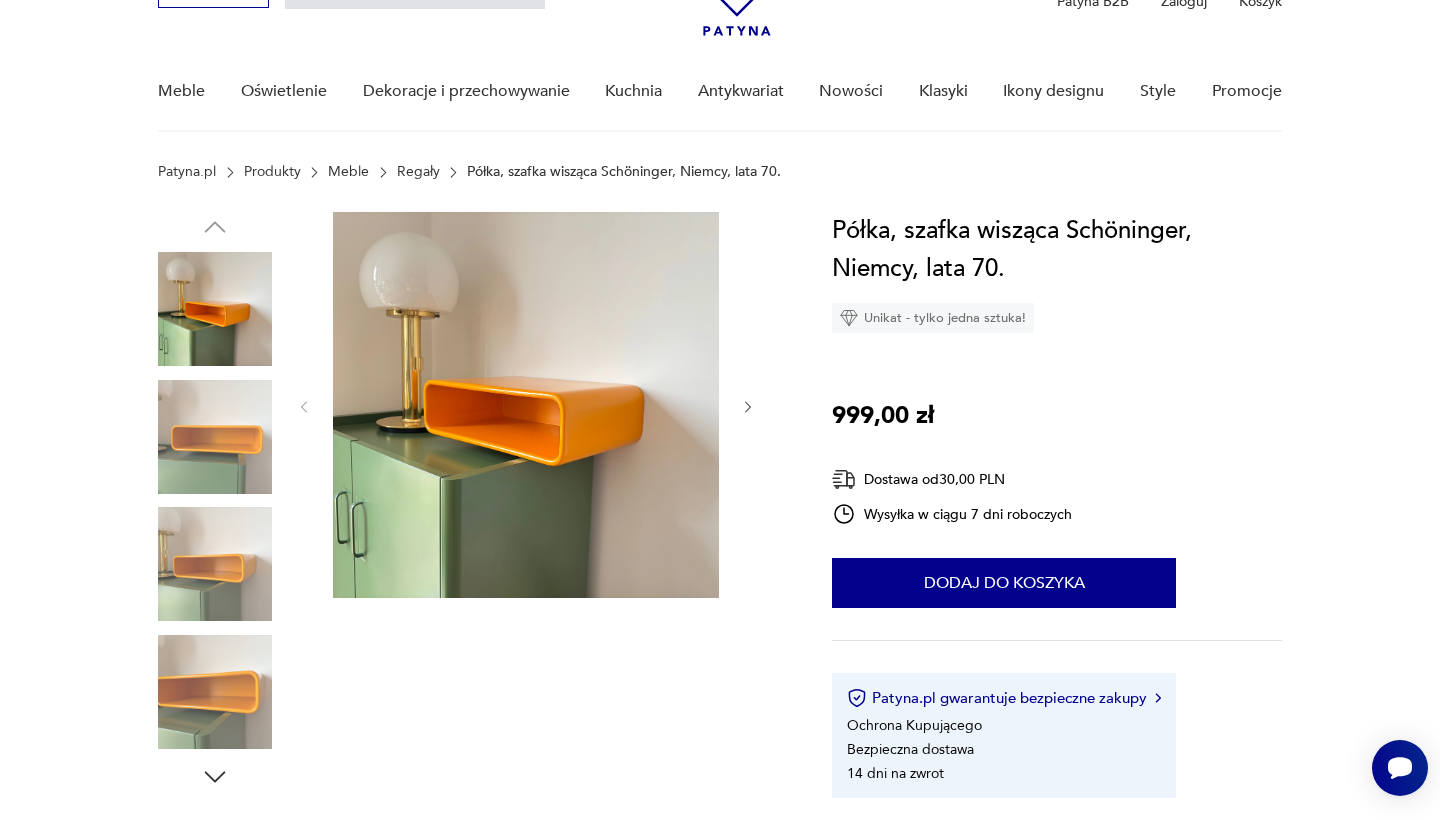 click at bounding box center (748, 407) 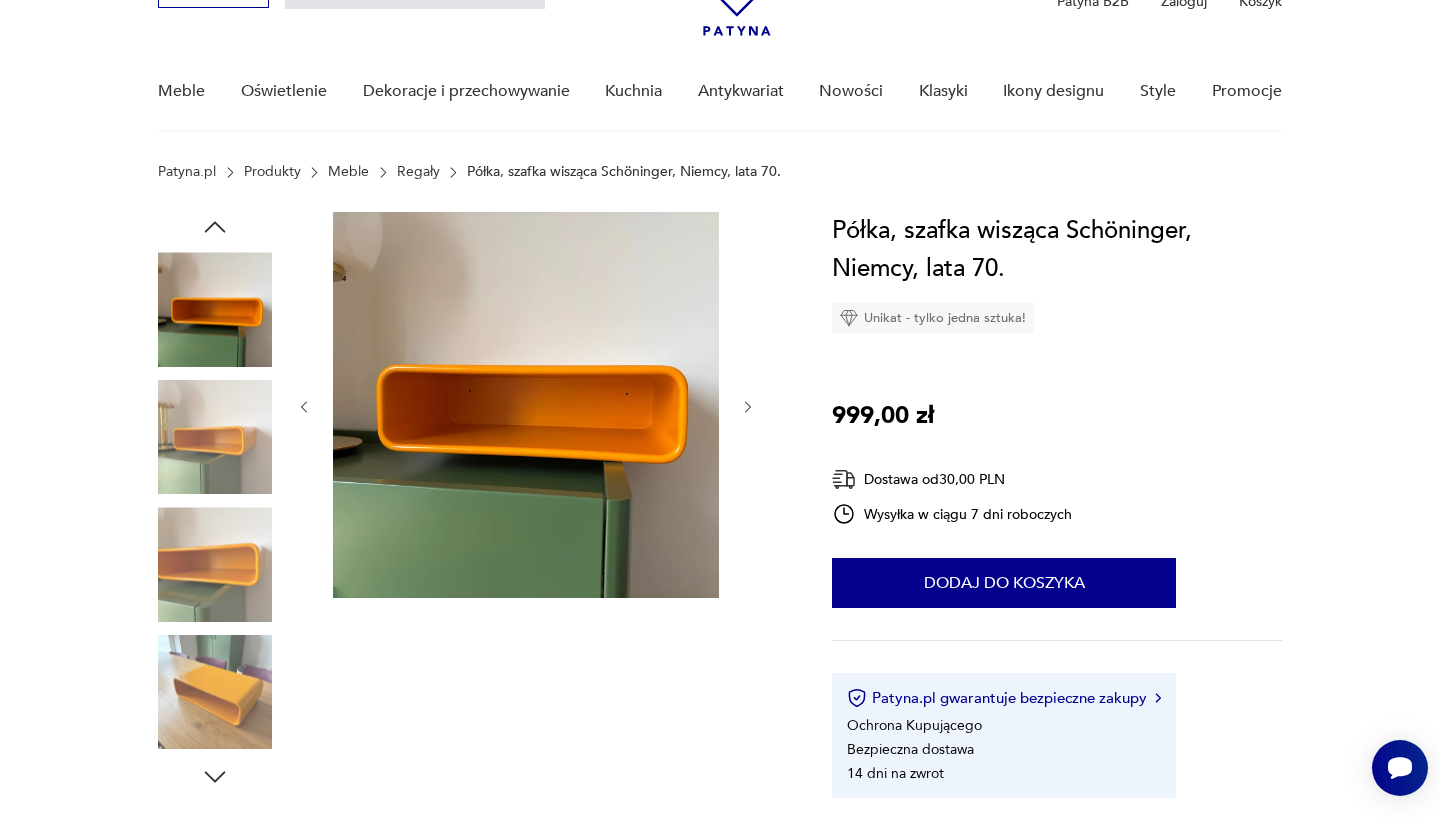 click at bounding box center [748, 407] 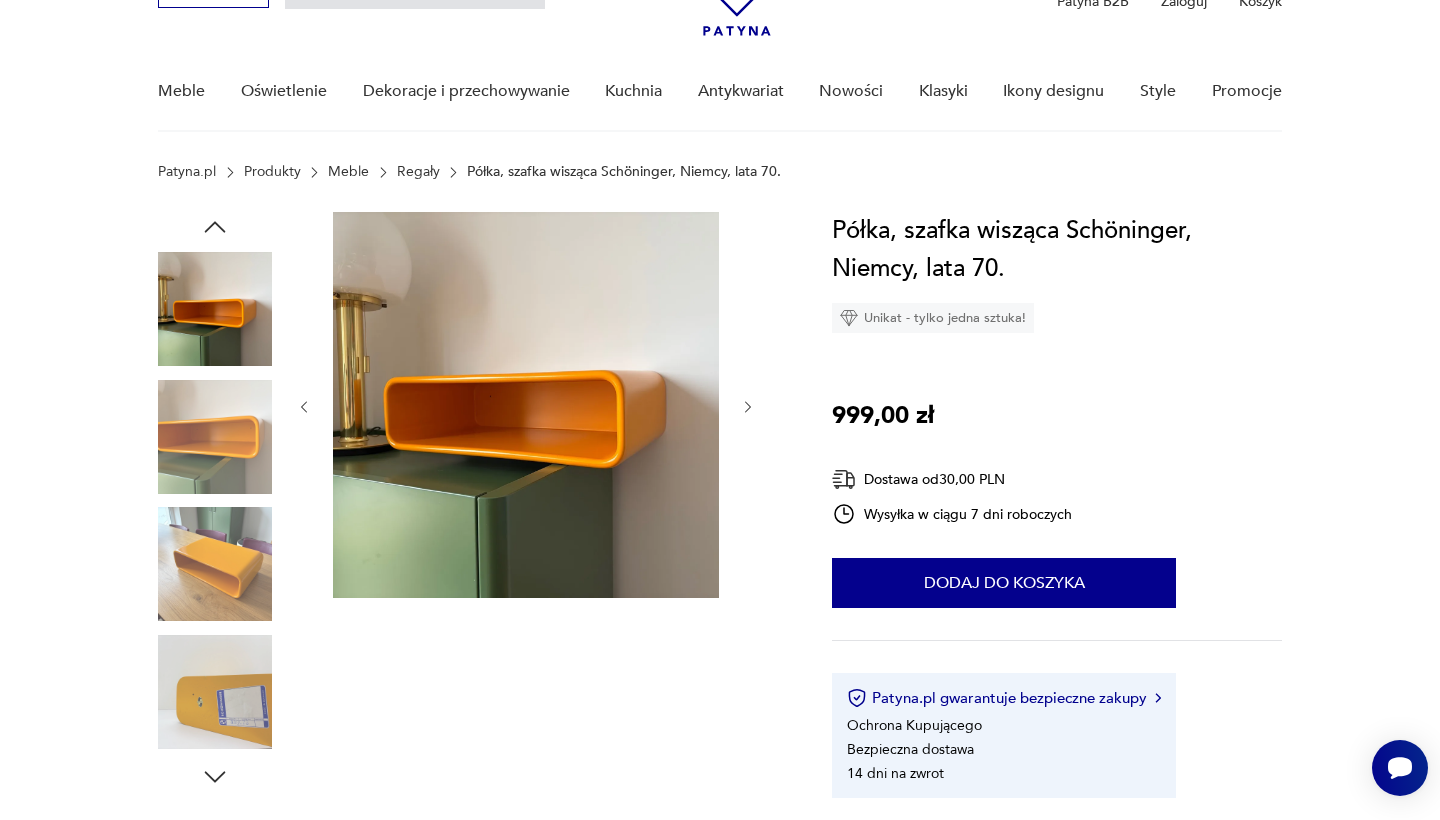 click at bounding box center [748, 407] 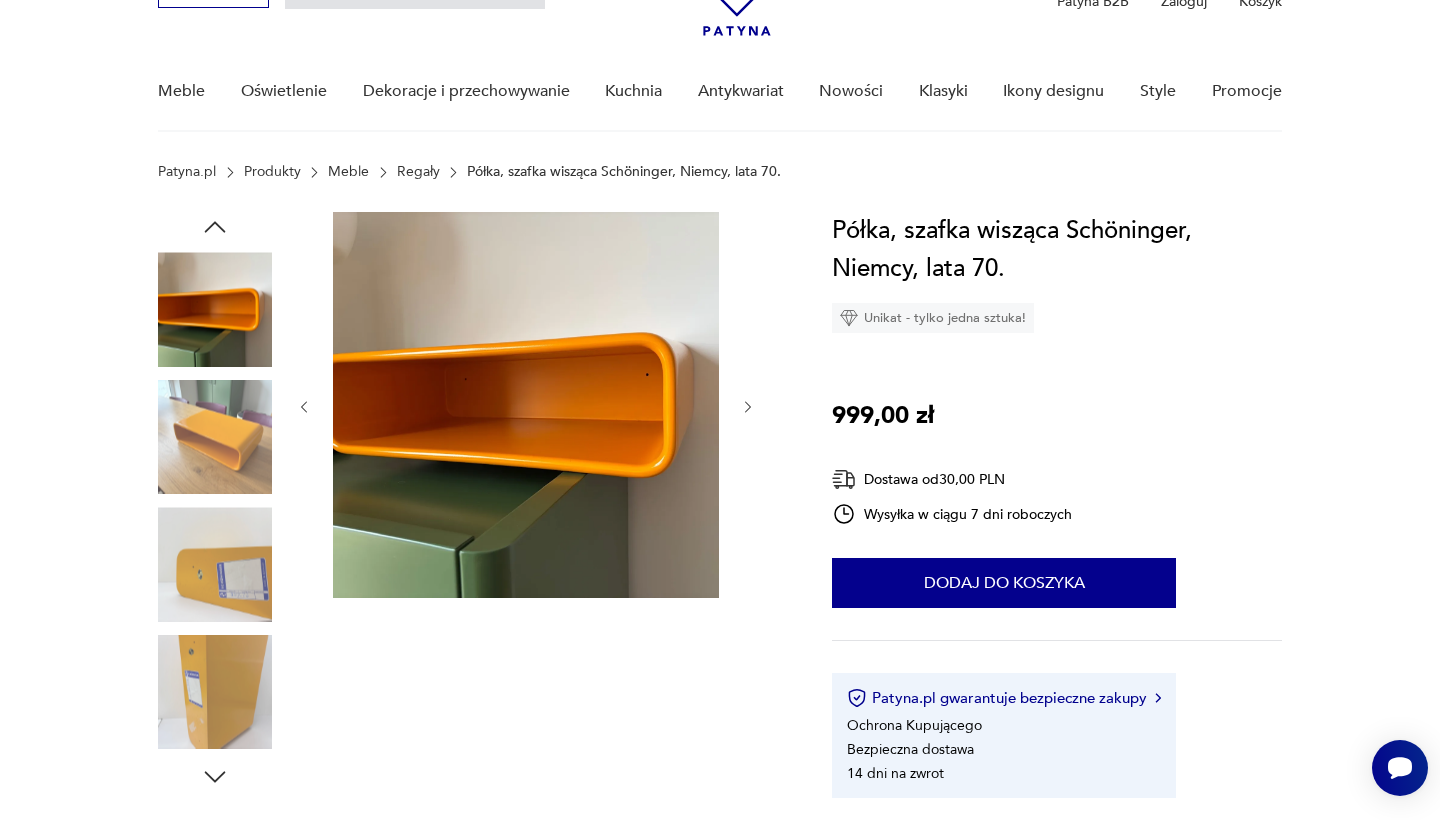 click at bounding box center [748, 407] 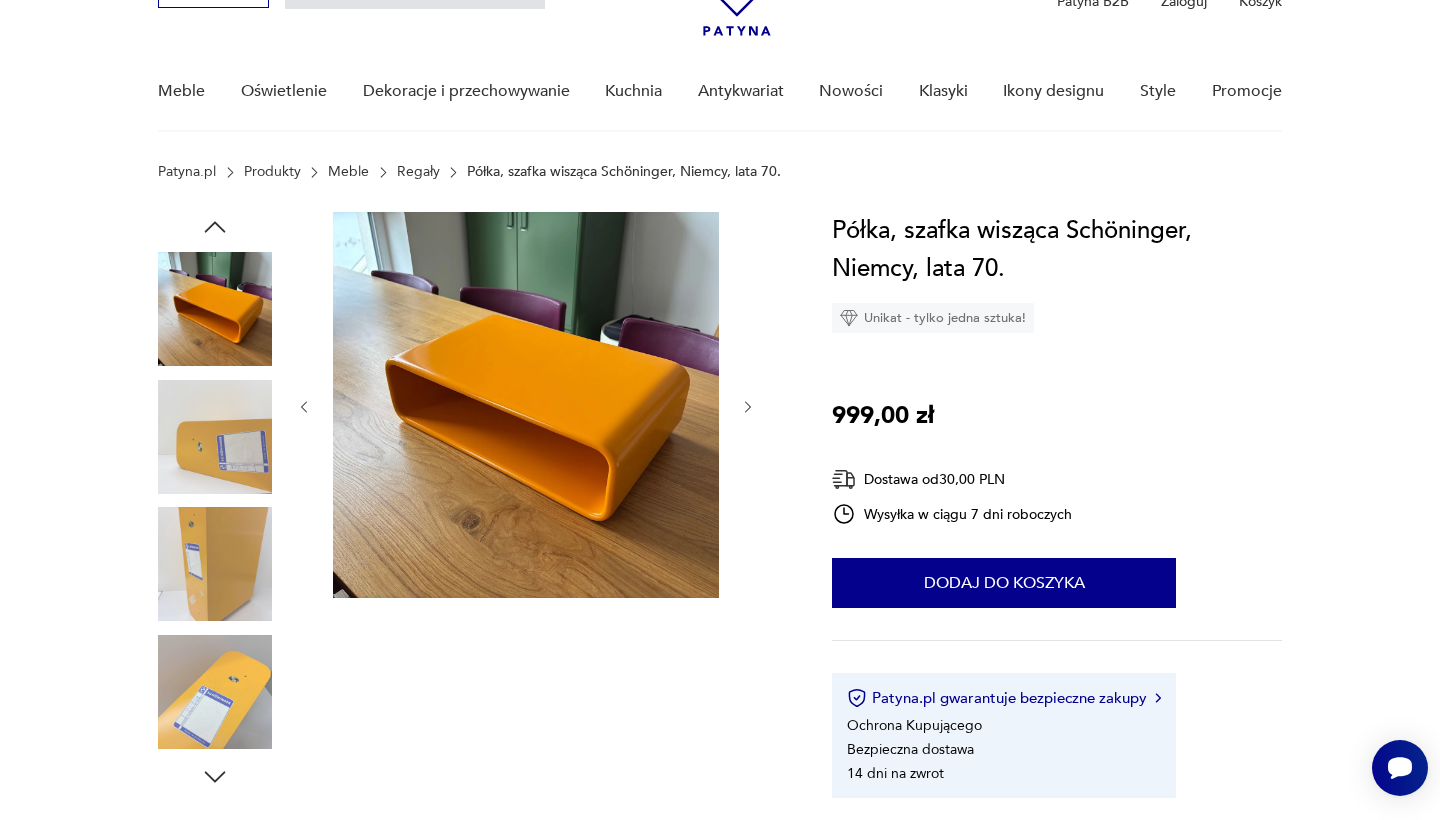 click at bounding box center [748, 407] 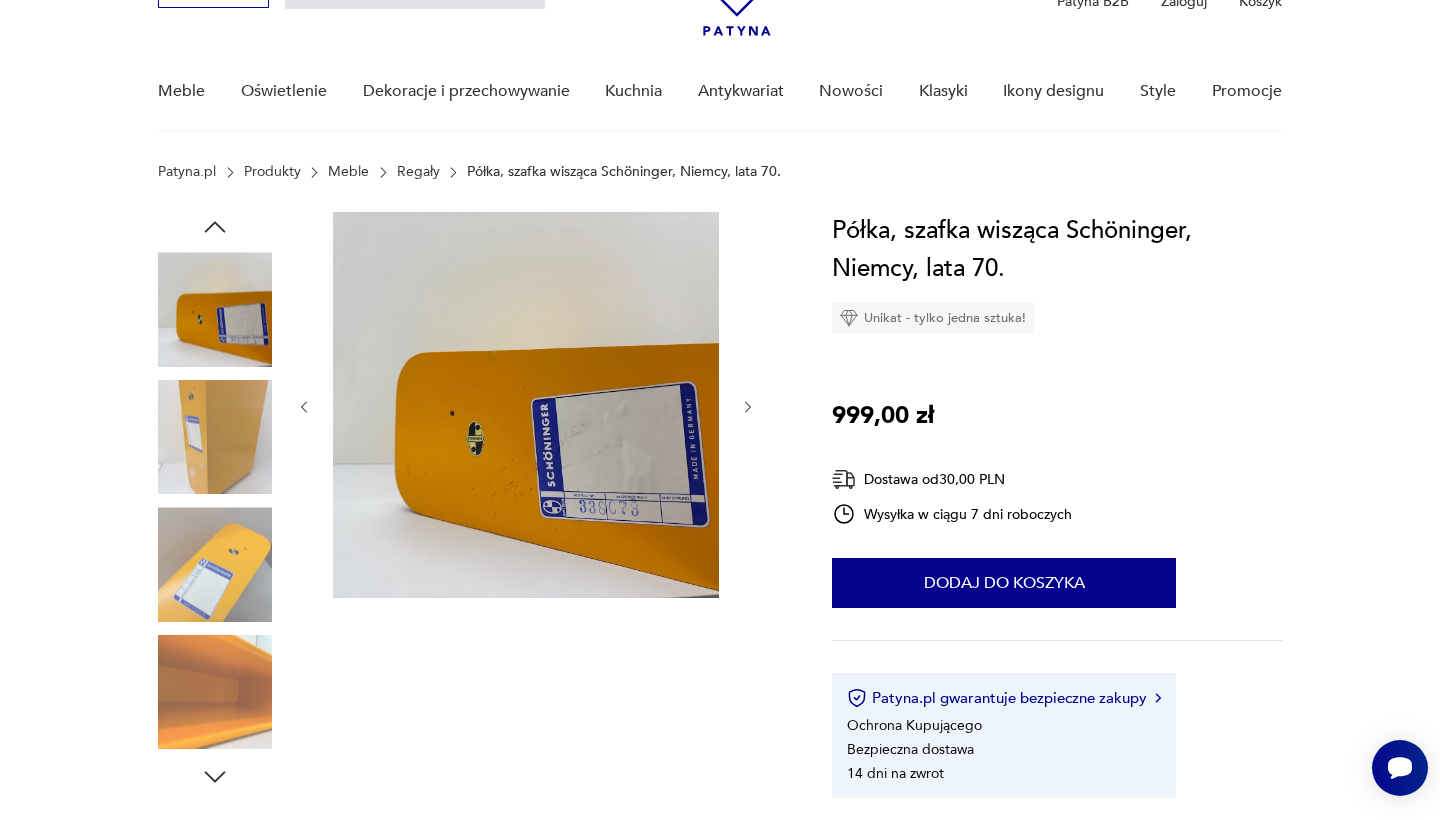 click at bounding box center [748, 407] 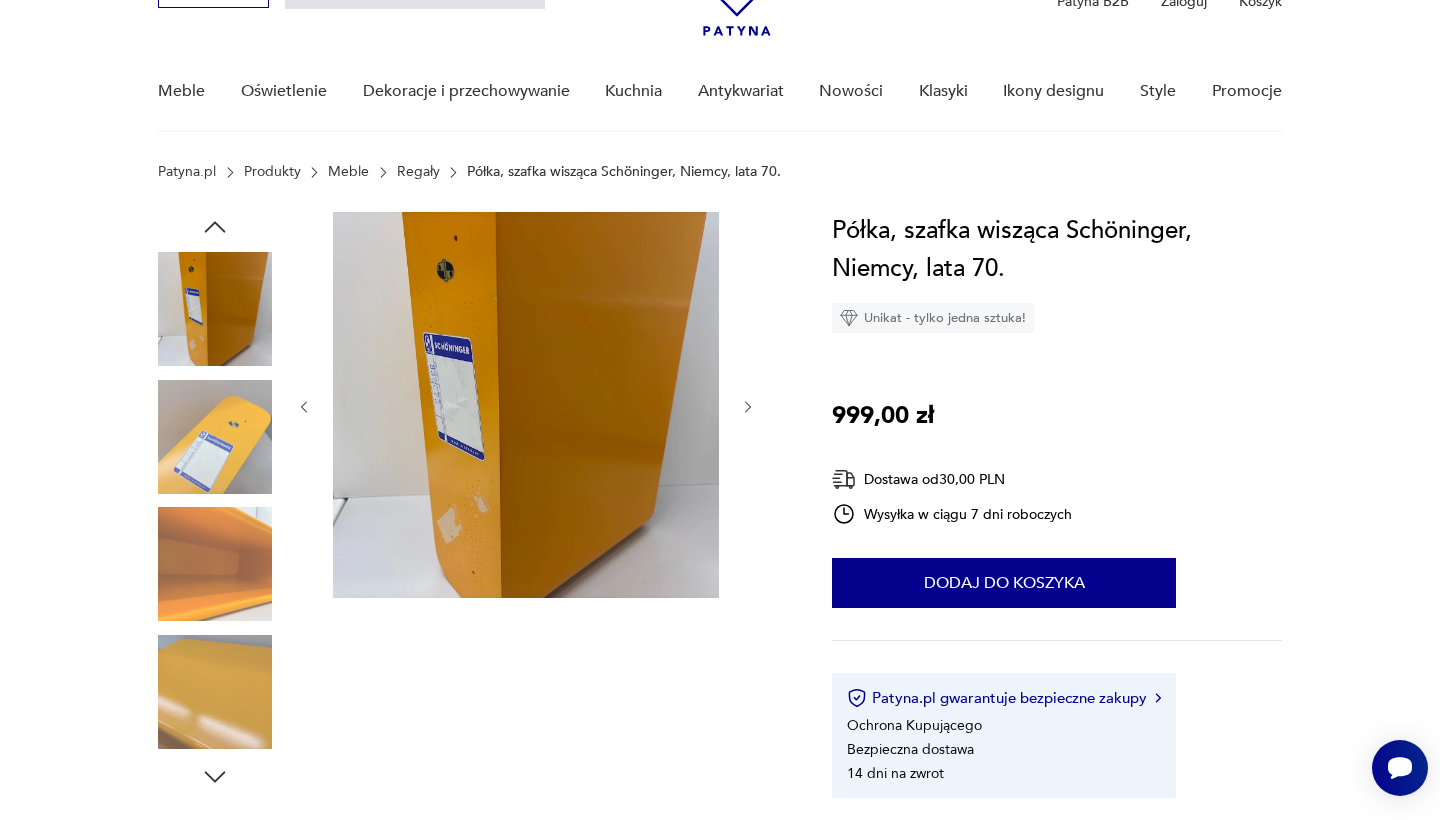 click at bounding box center [748, 407] 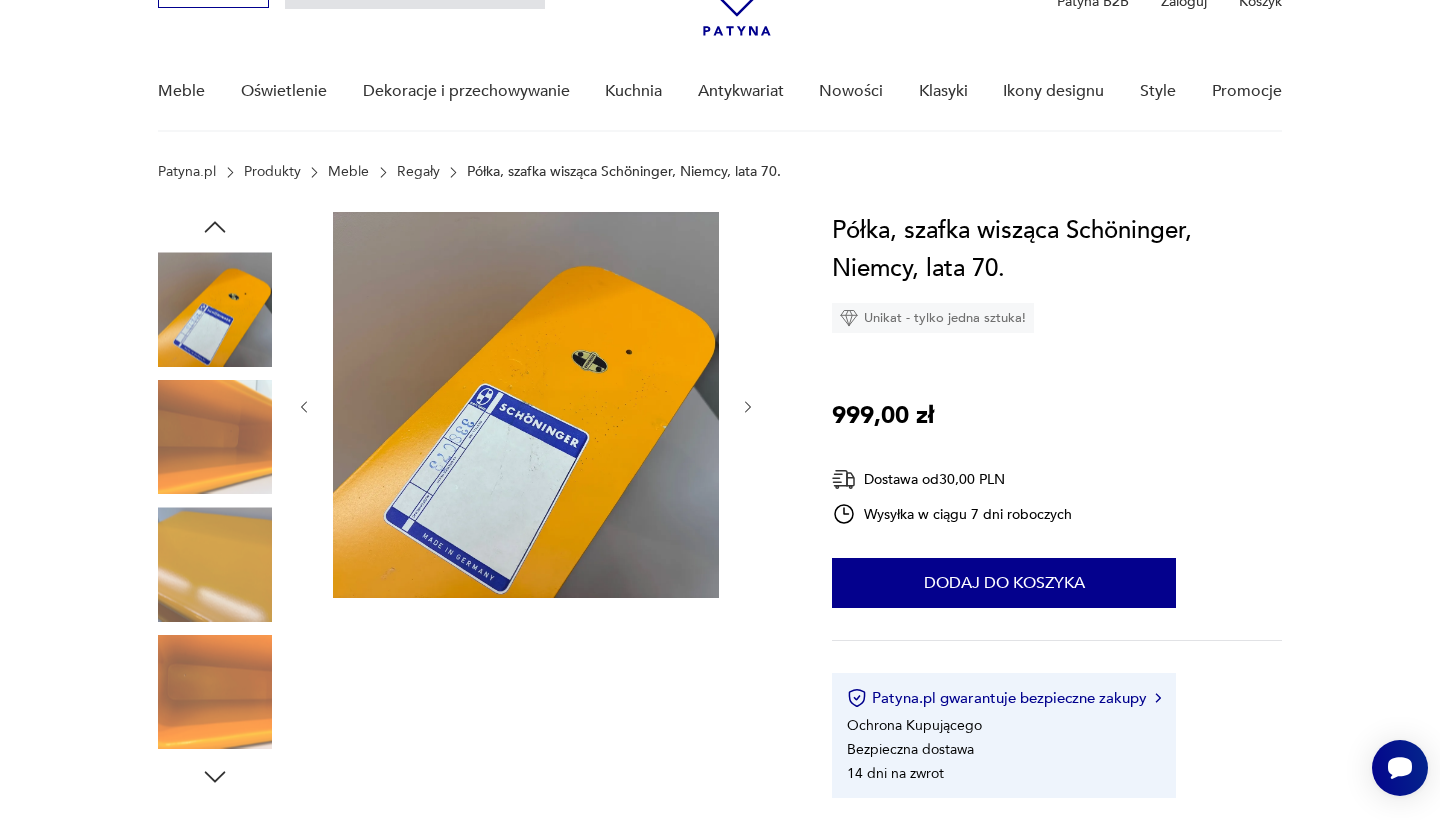 click at bounding box center (748, 407) 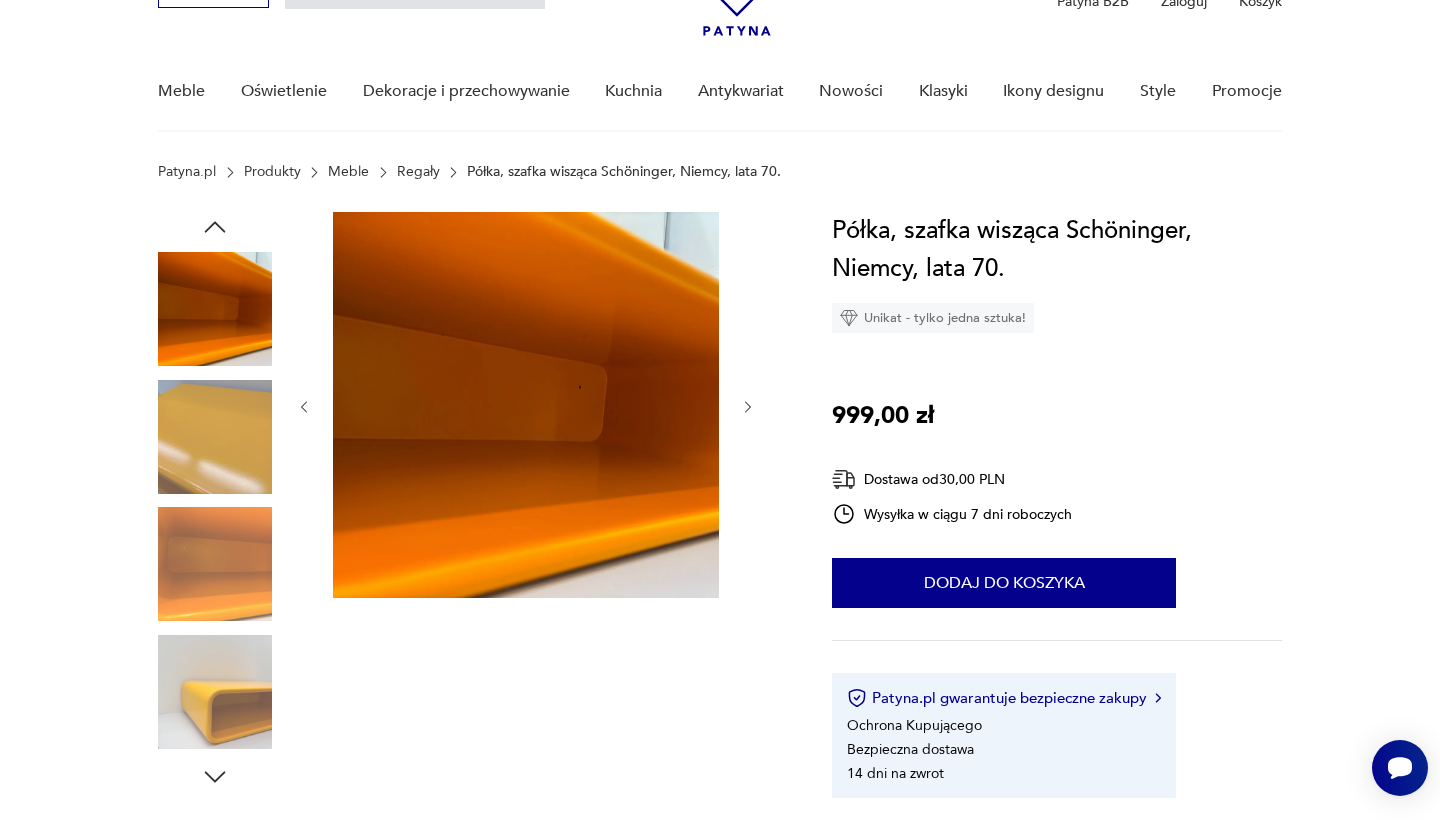 click at bounding box center [748, 407] 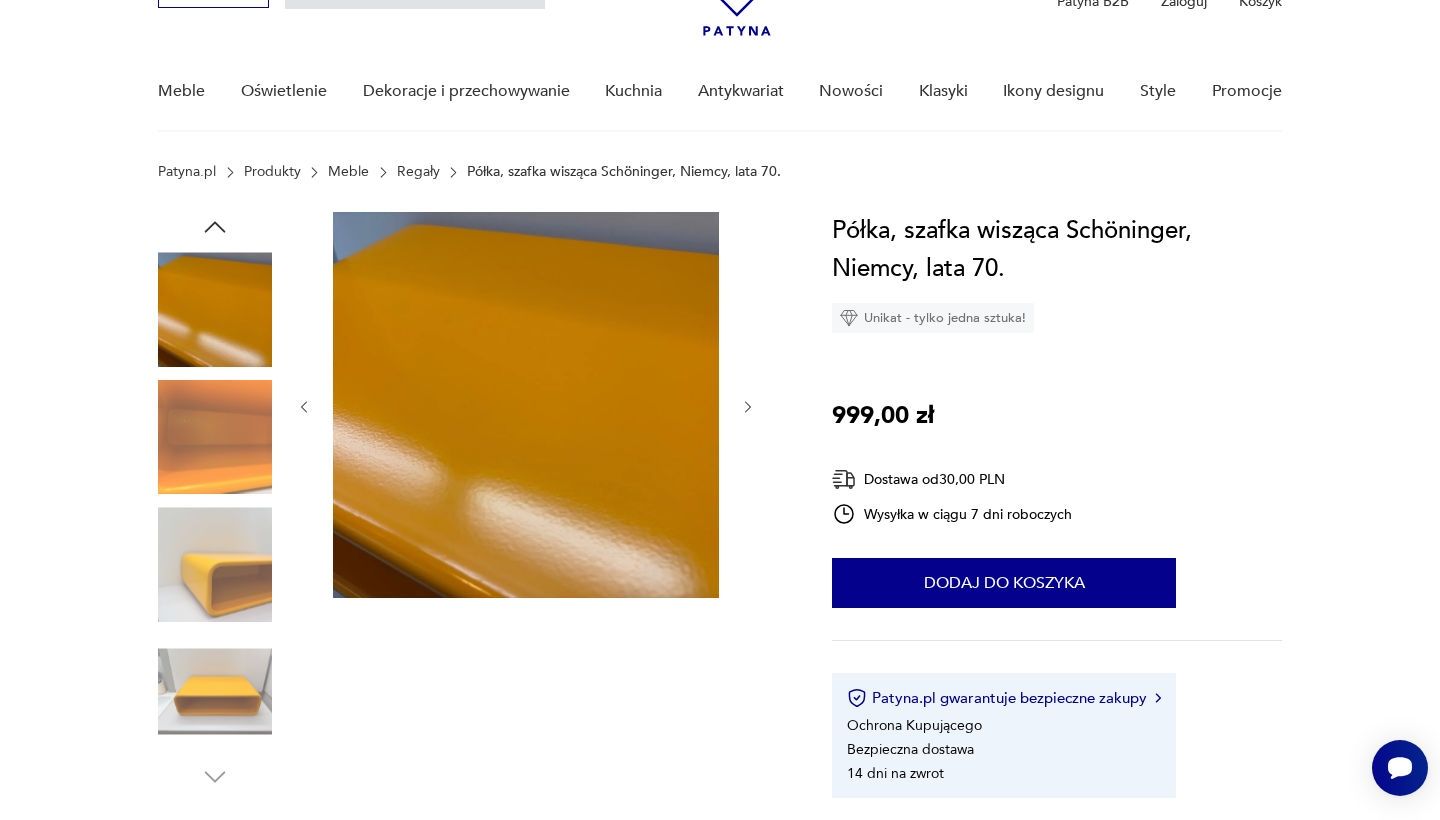 click at bounding box center [748, 407] 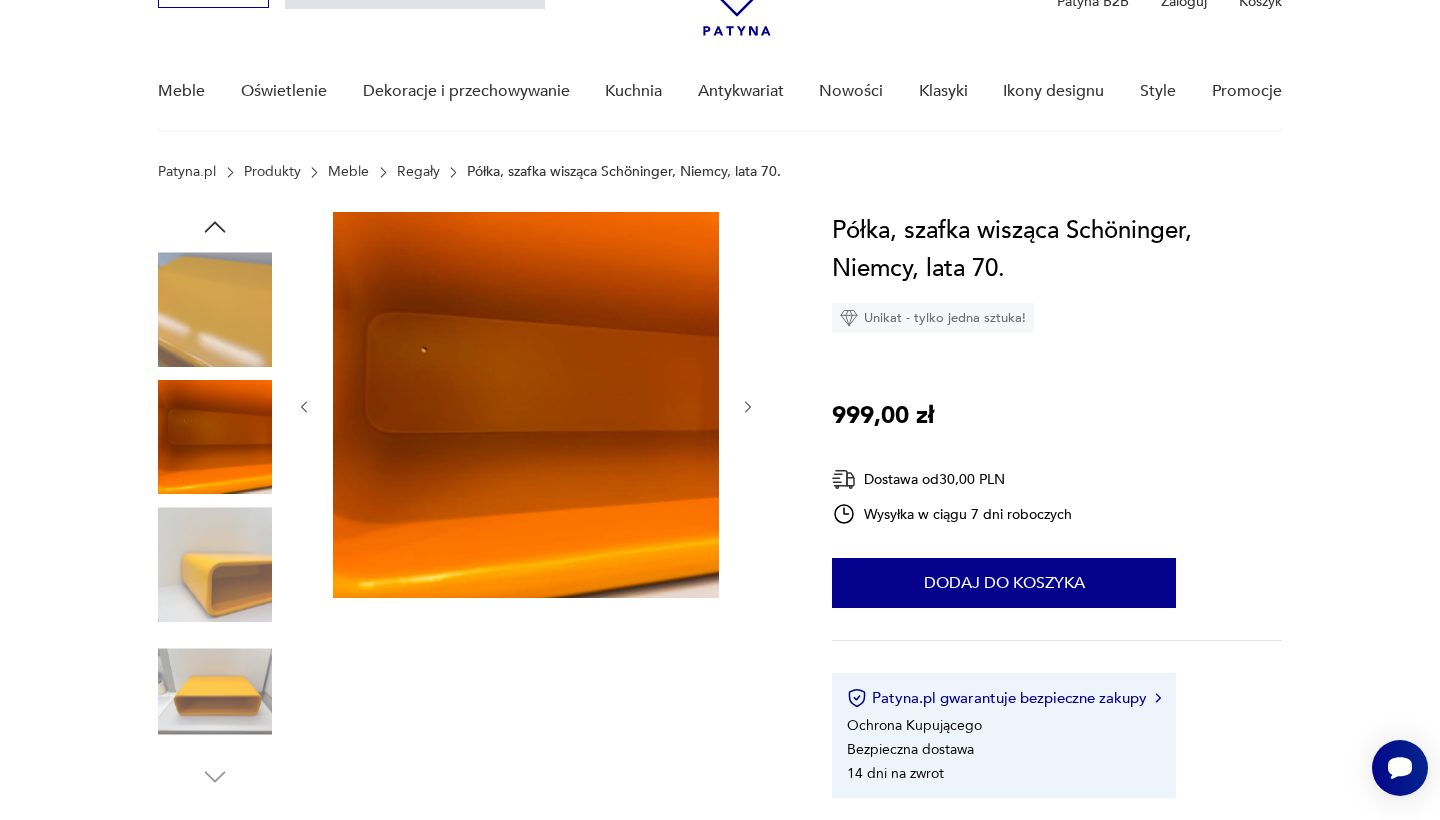click at bounding box center (748, 407) 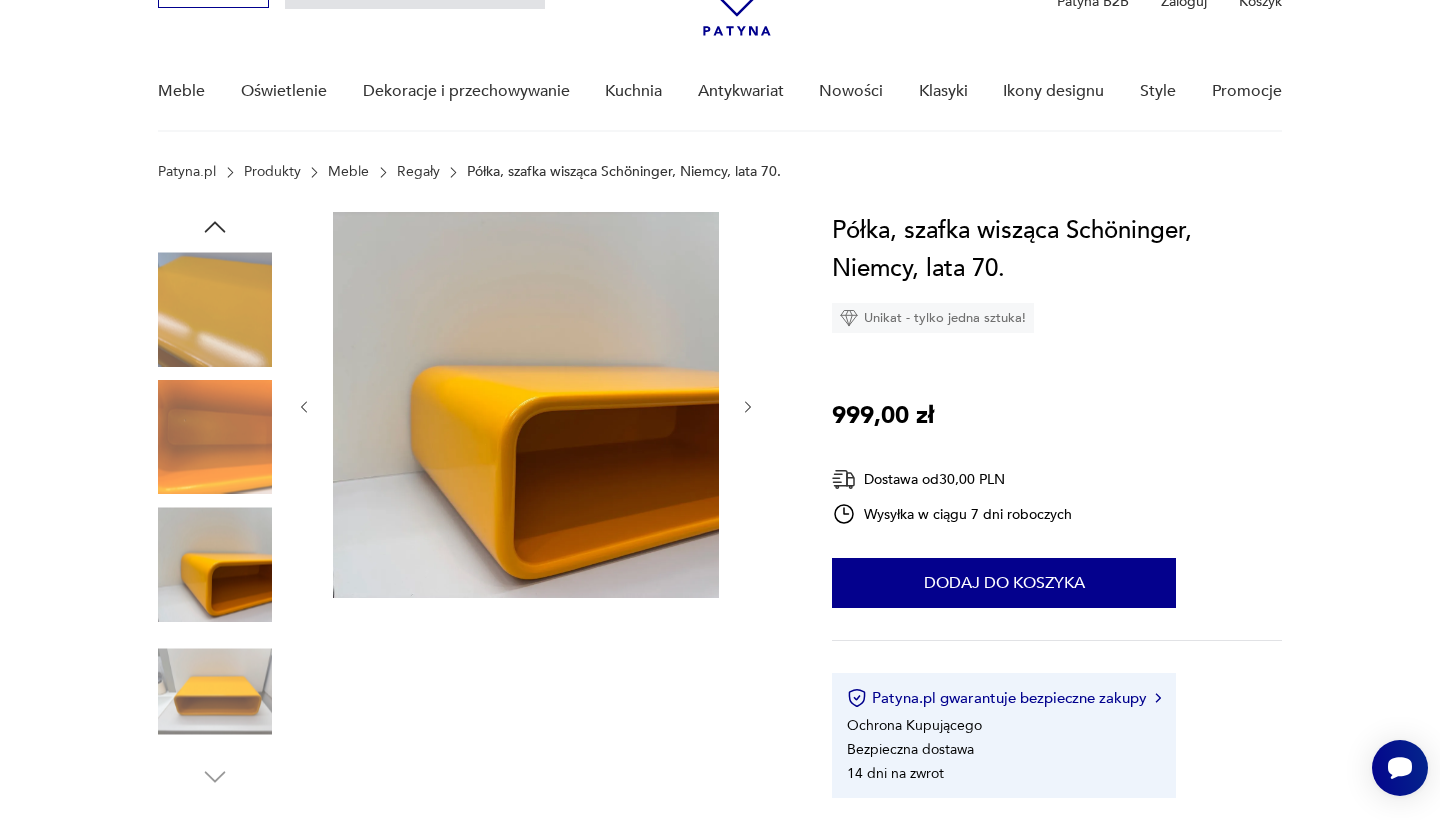 click at bounding box center [748, 407] 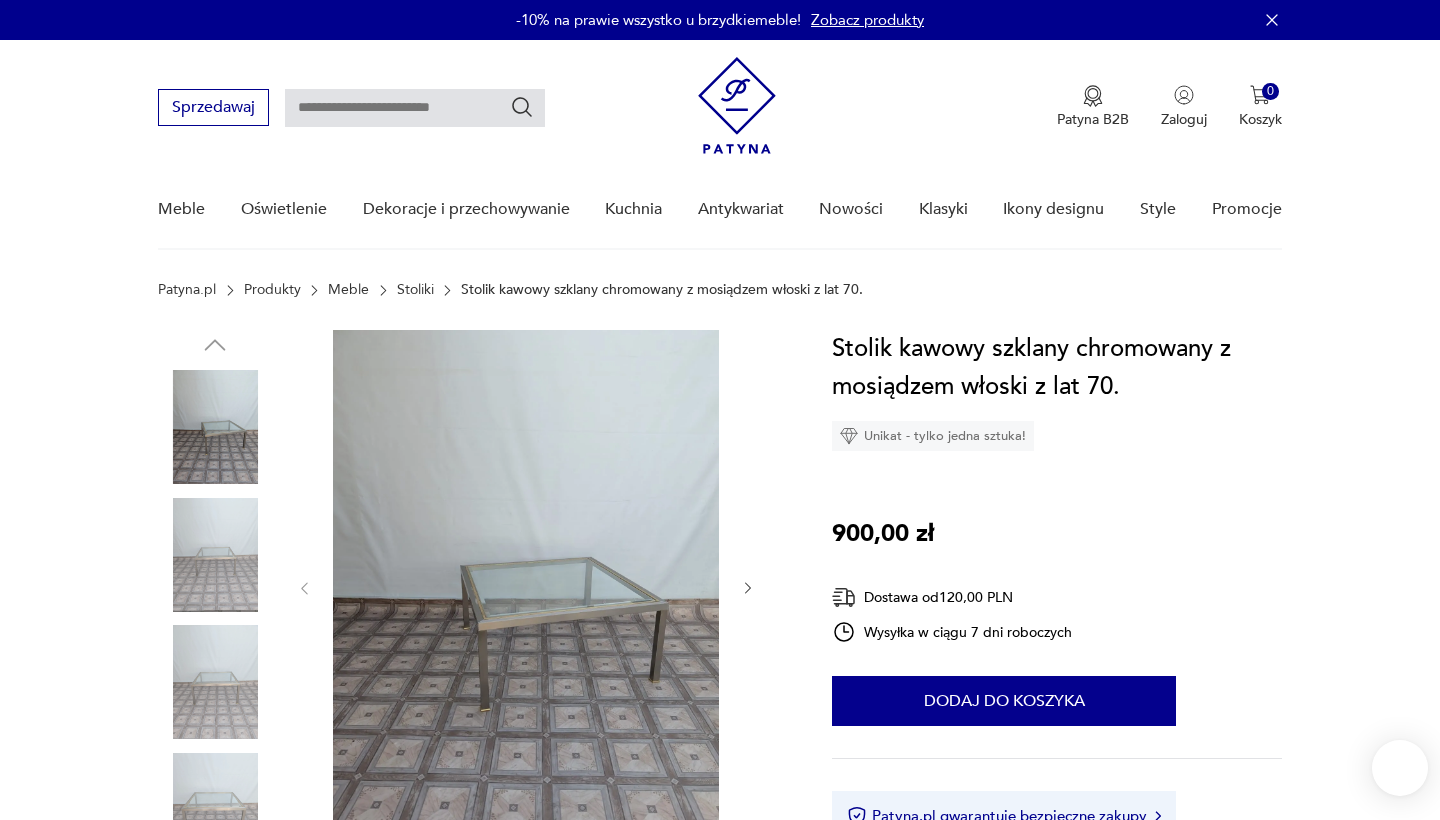 scroll, scrollTop: 0, scrollLeft: 0, axis: both 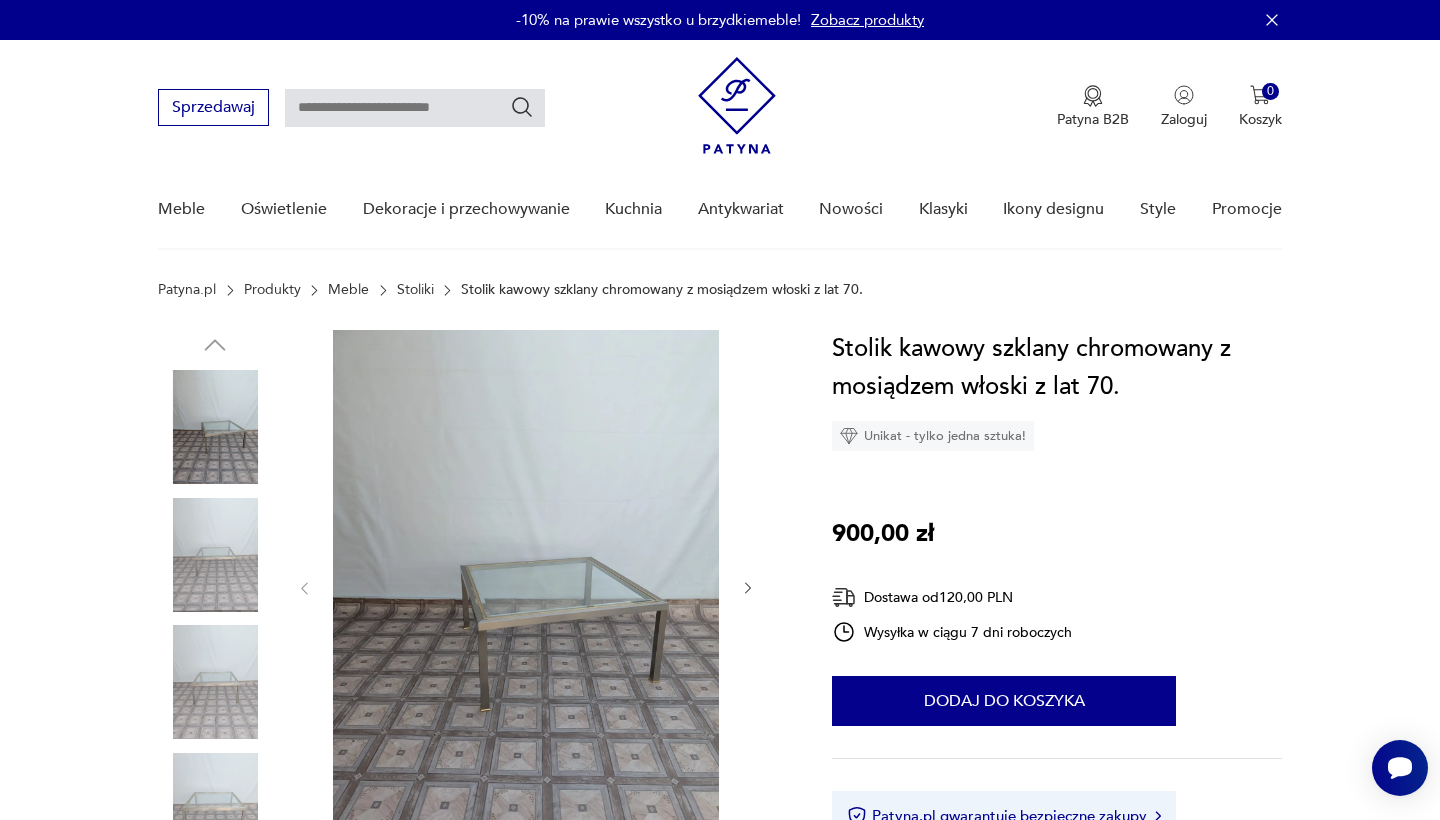 click at bounding box center (215, 555) 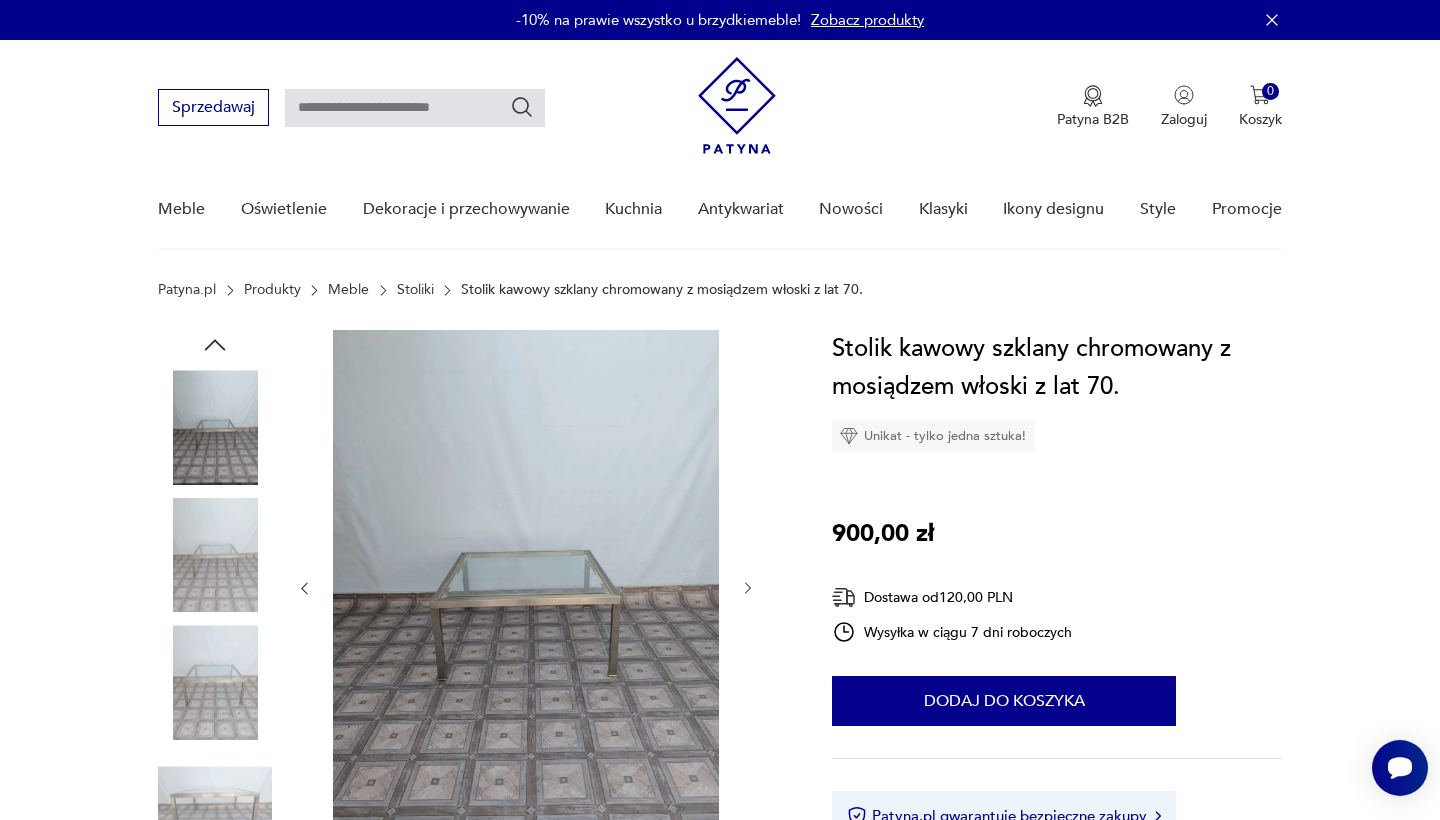 click at bounding box center (0, 0) 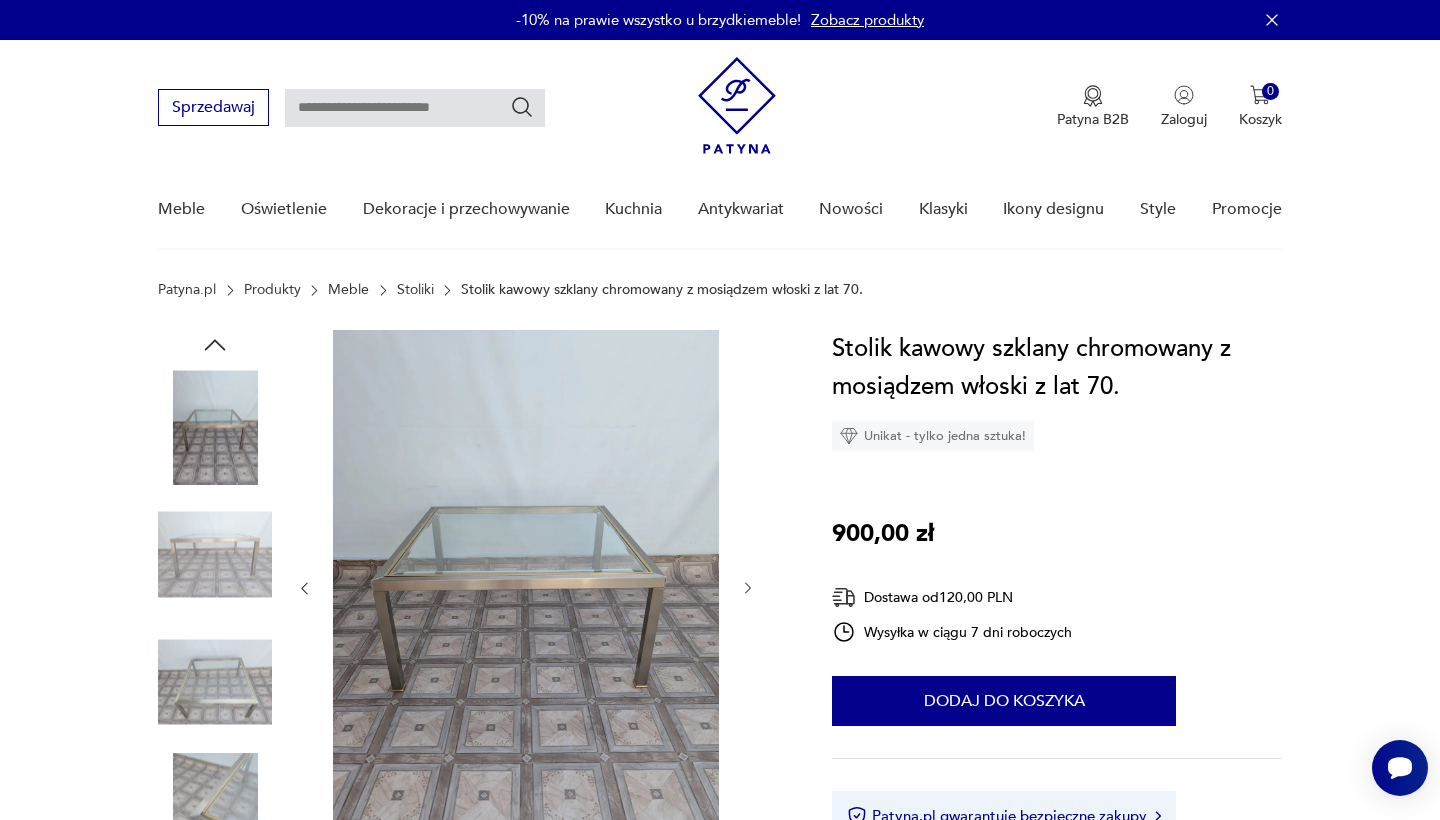 click at bounding box center [0, 0] 